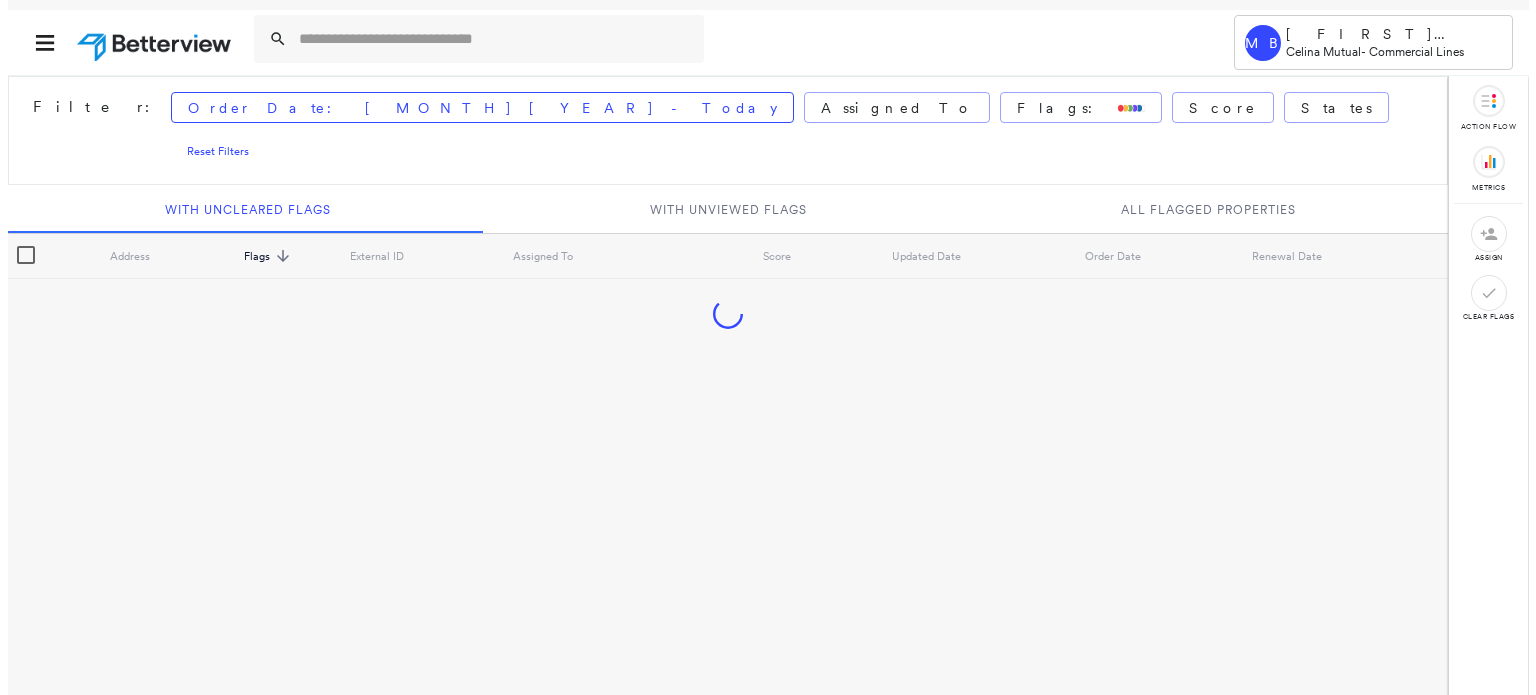 scroll, scrollTop: 0, scrollLeft: 0, axis: both 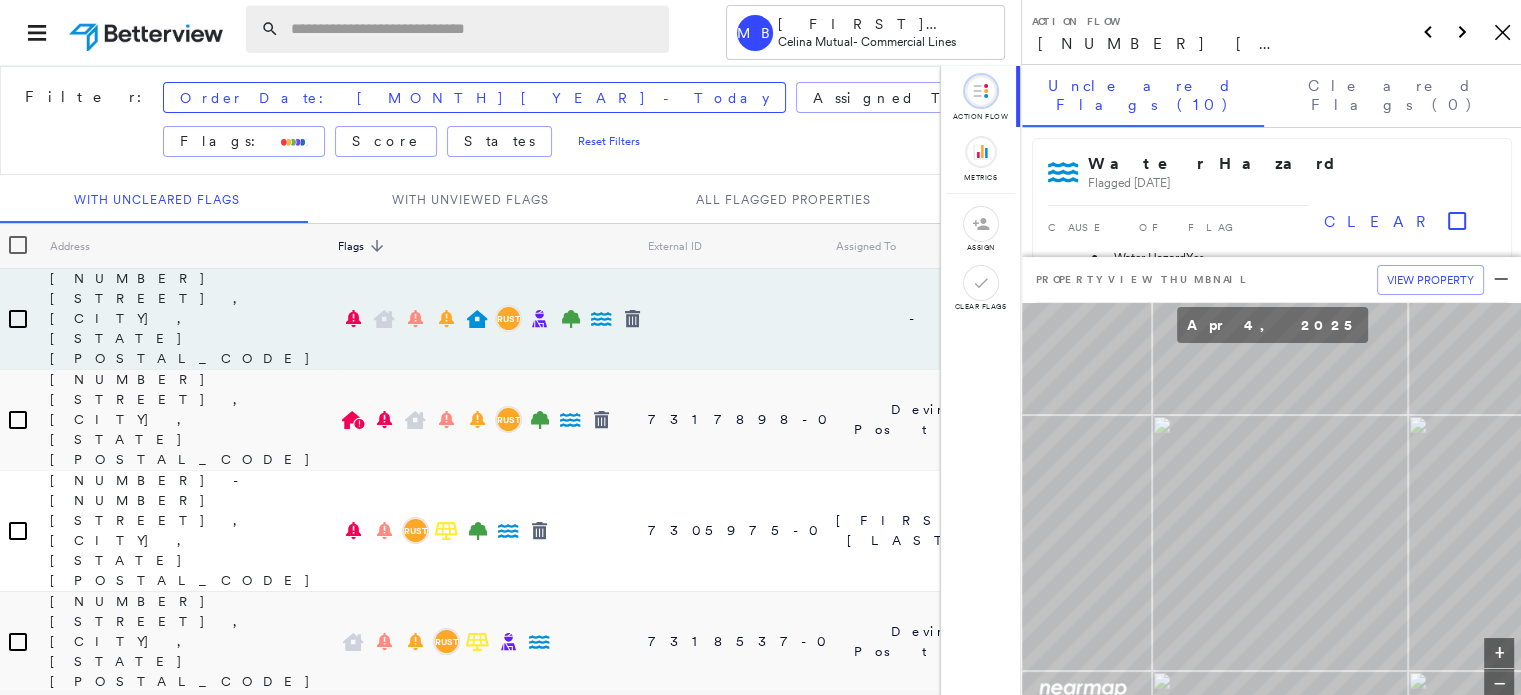 click at bounding box center [474, 29] 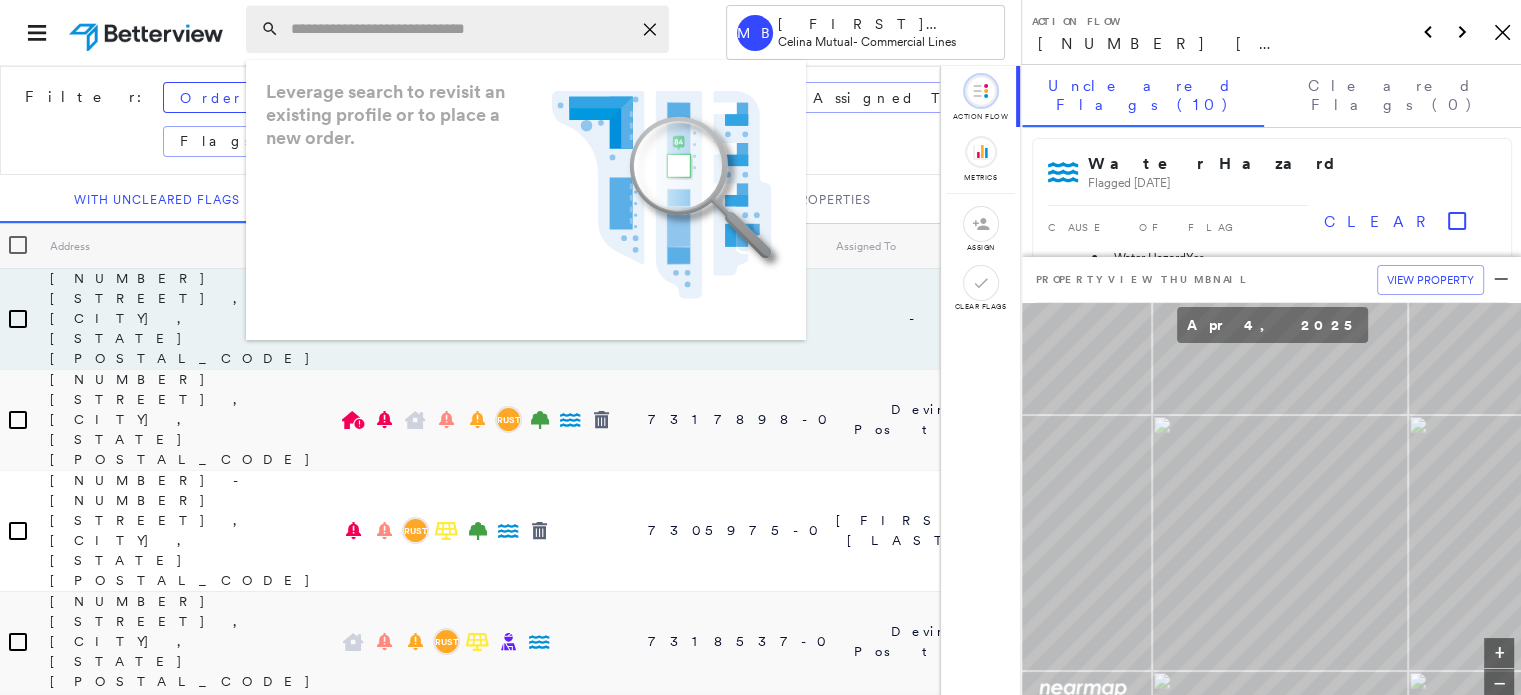 paste on "*********" 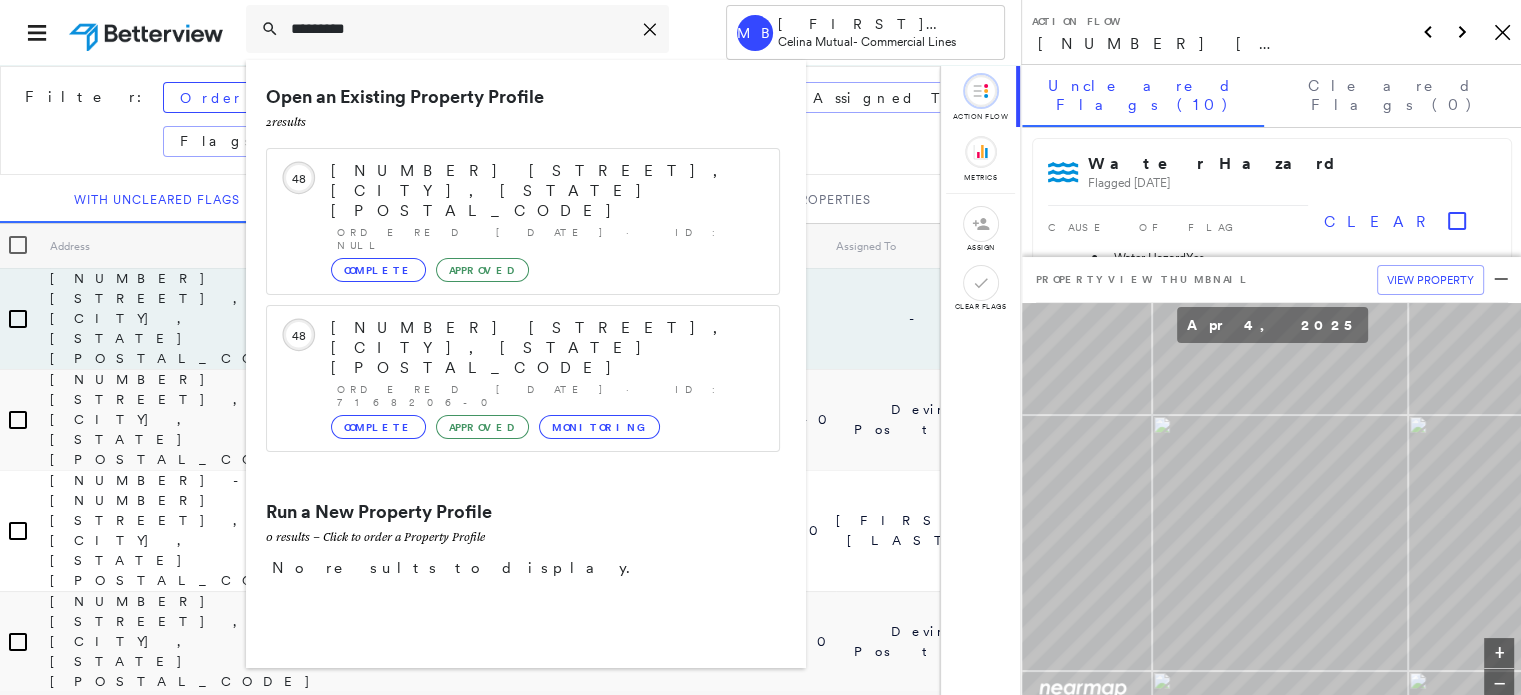 type on "*********" 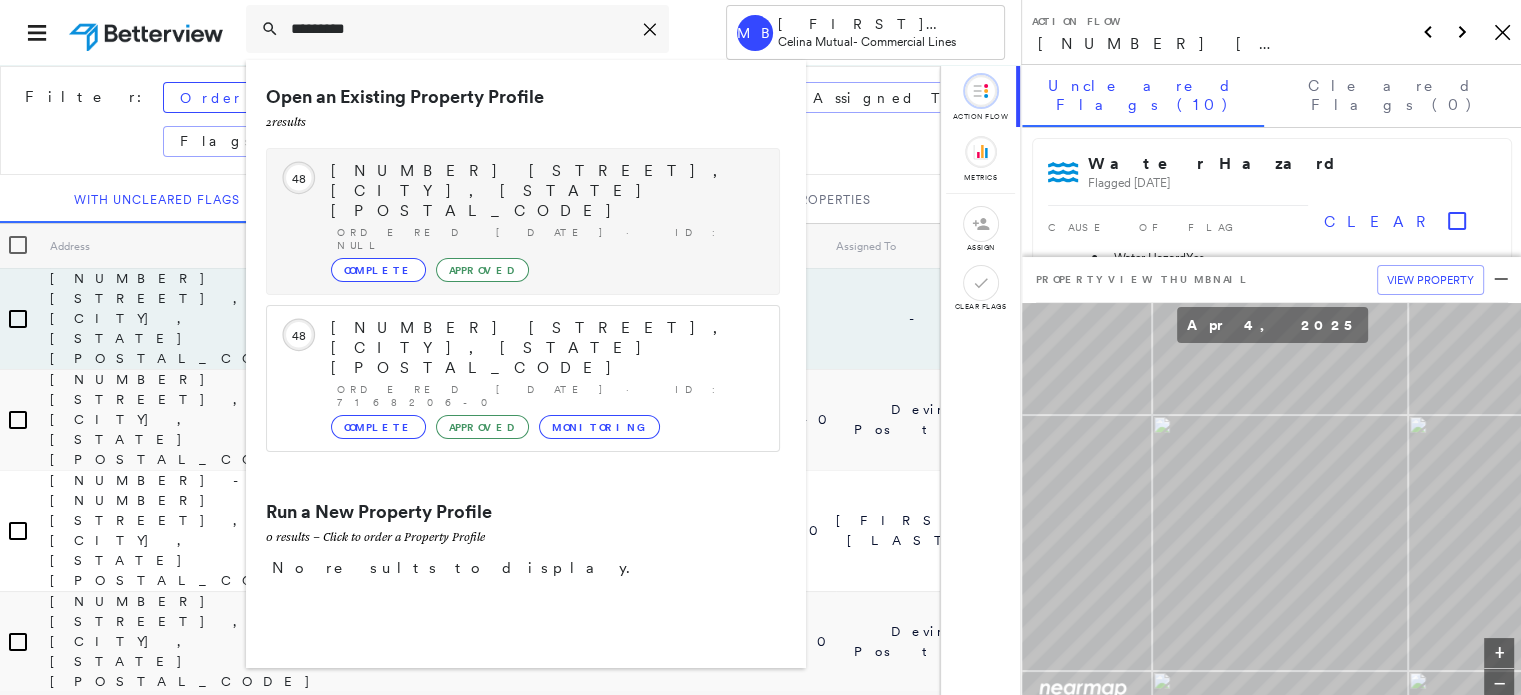click on "1204  Cheatham St, Springfield, TN 37172" at bounding box center (545, 191) 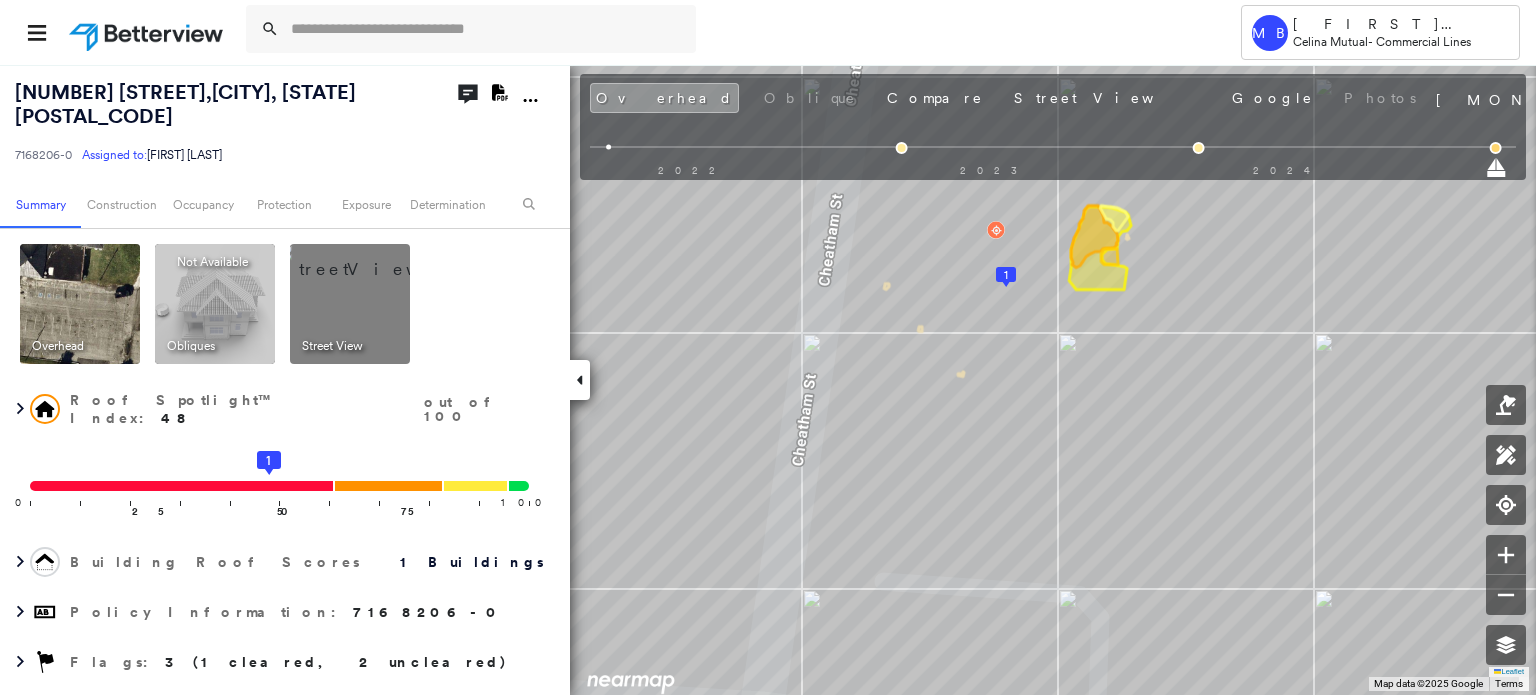 click at bounding box center [374, 259] 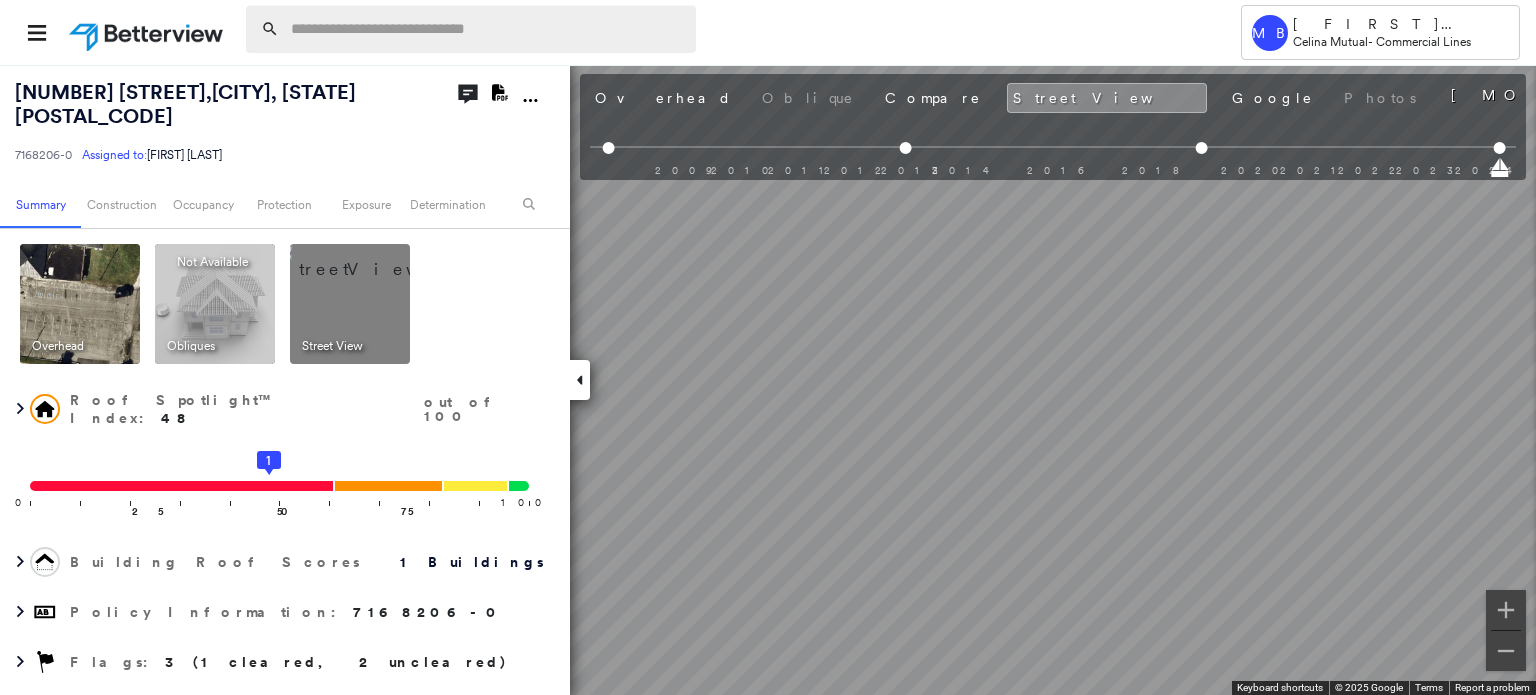 click at bounding box center [487, 29] 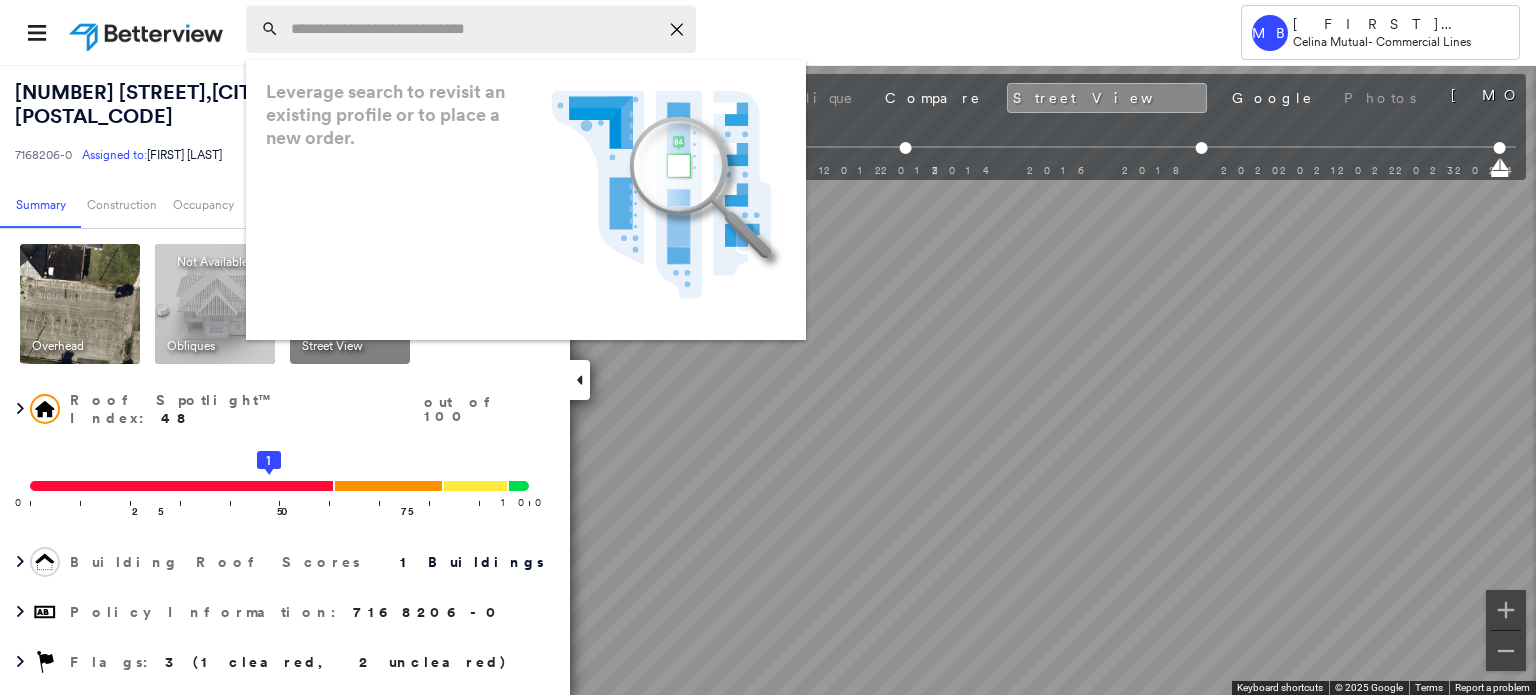 paste on "*********" 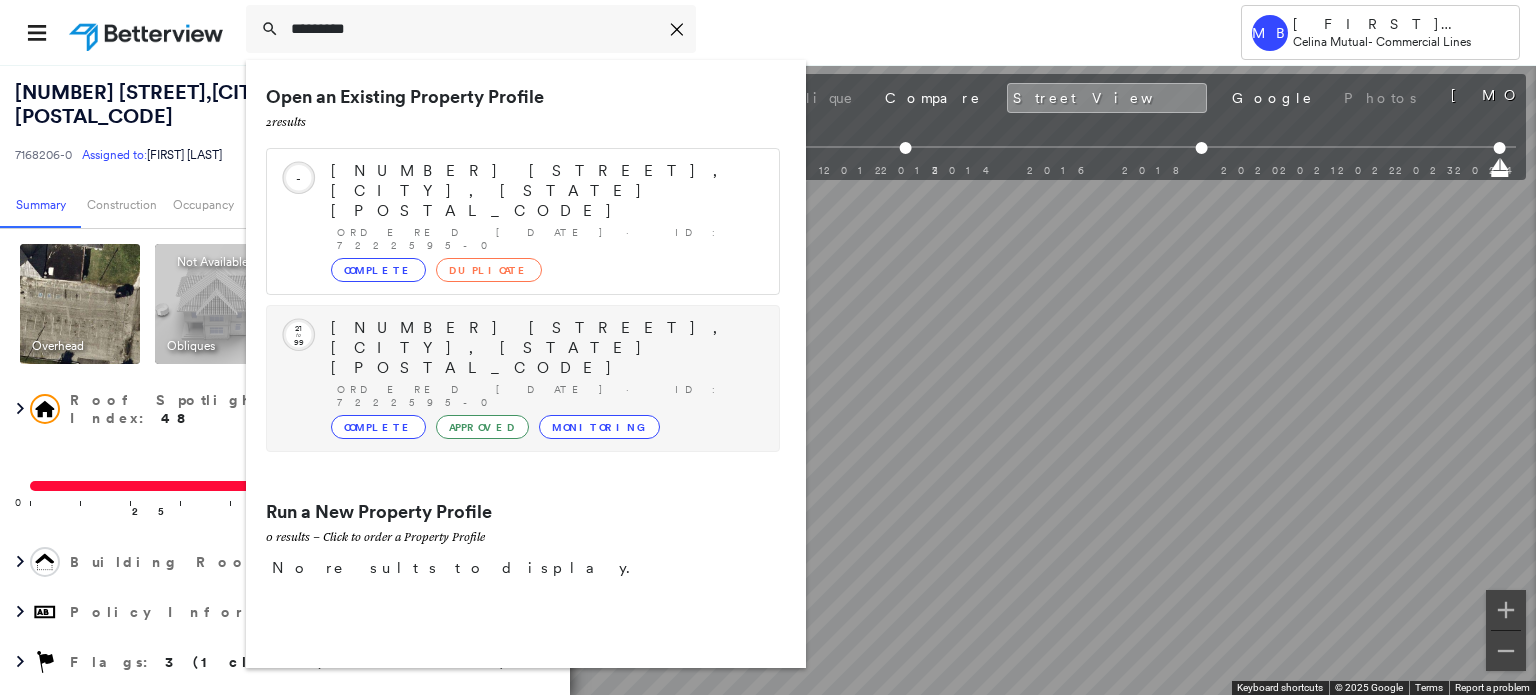 type on "*********" 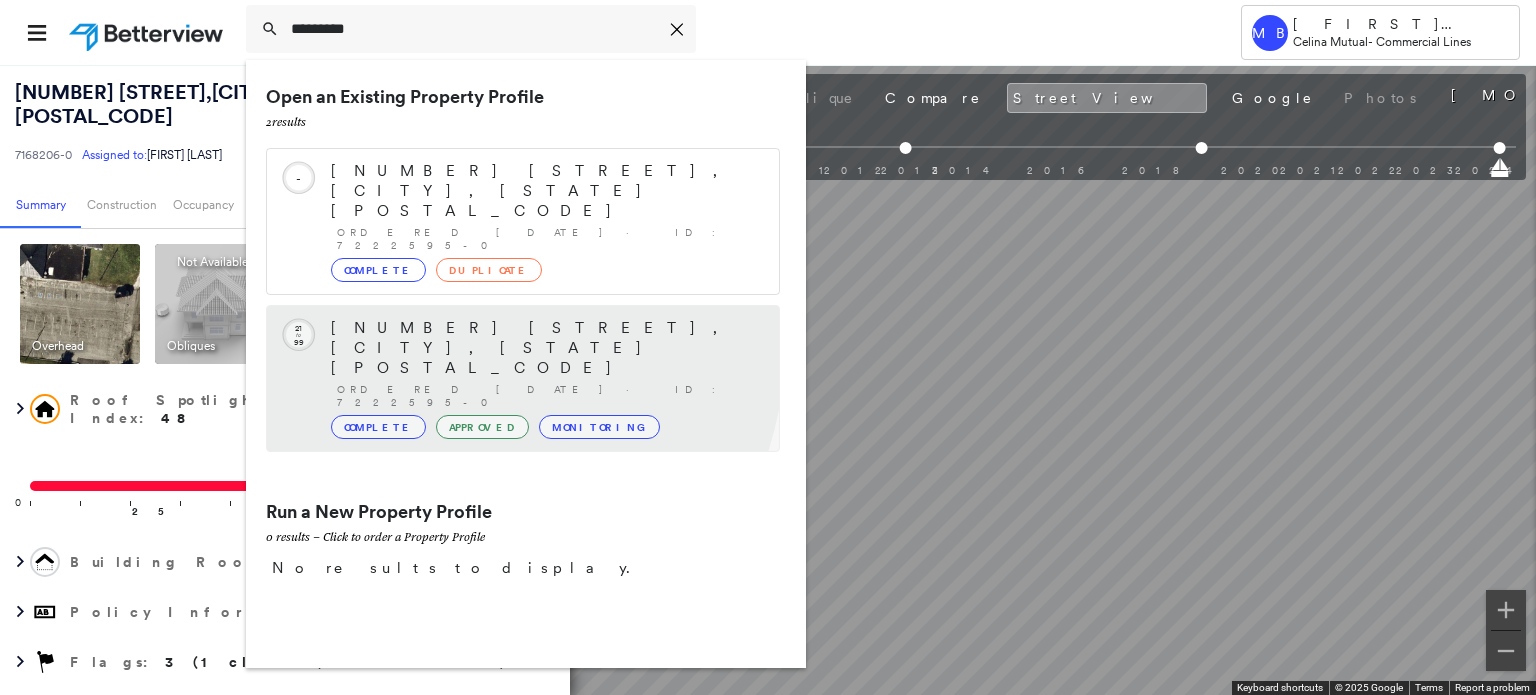 click on "705 E MAIN ST REAR, ELIDA, OH 45807" at bounding box center (545, 348) 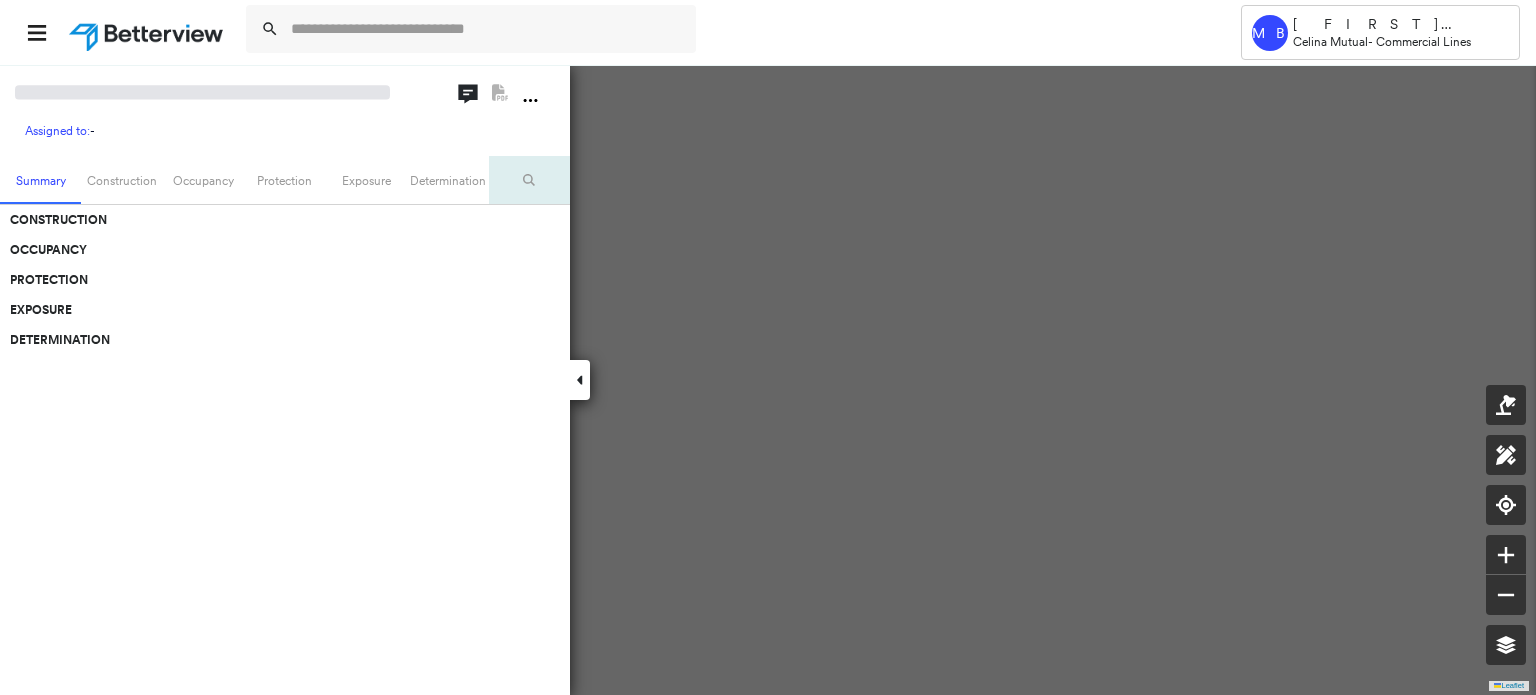 scroll, scrollTop: 0, scrollLeft: 0, axis: both 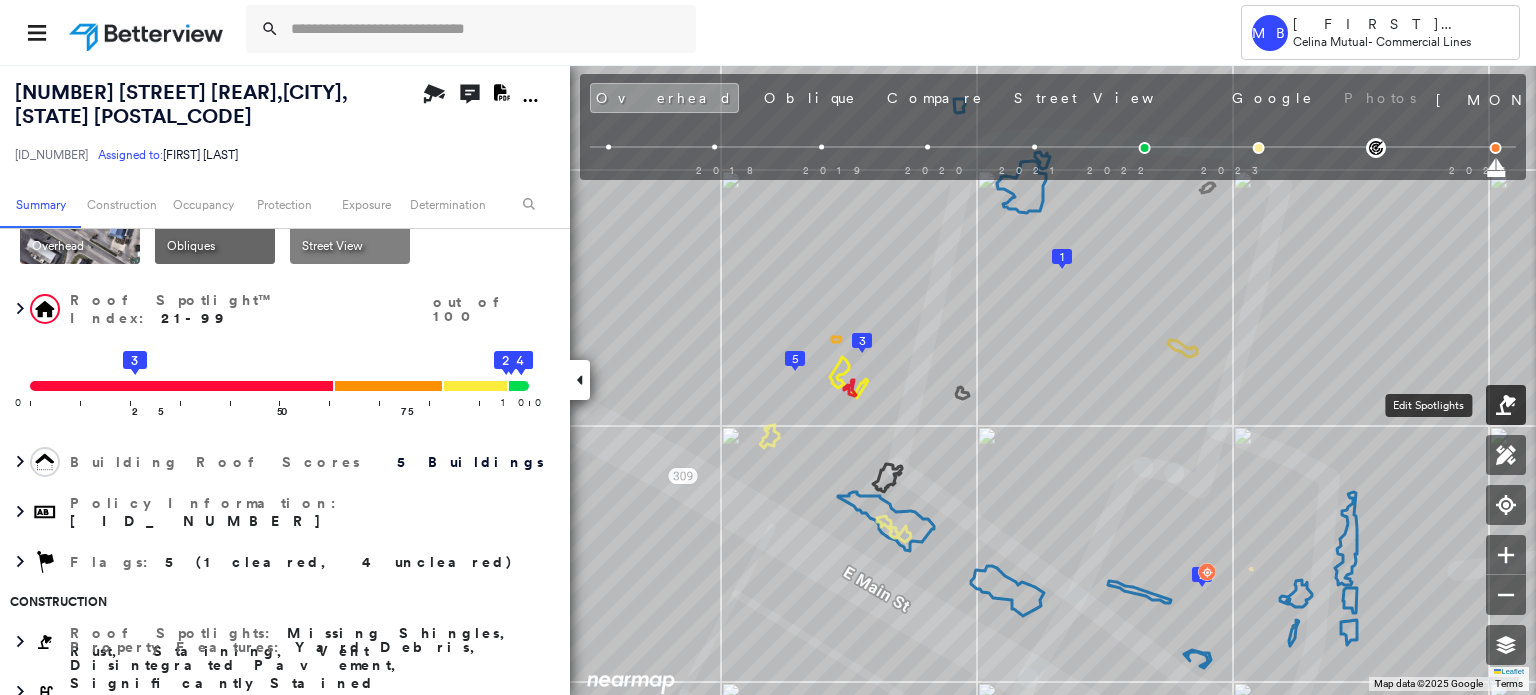 click 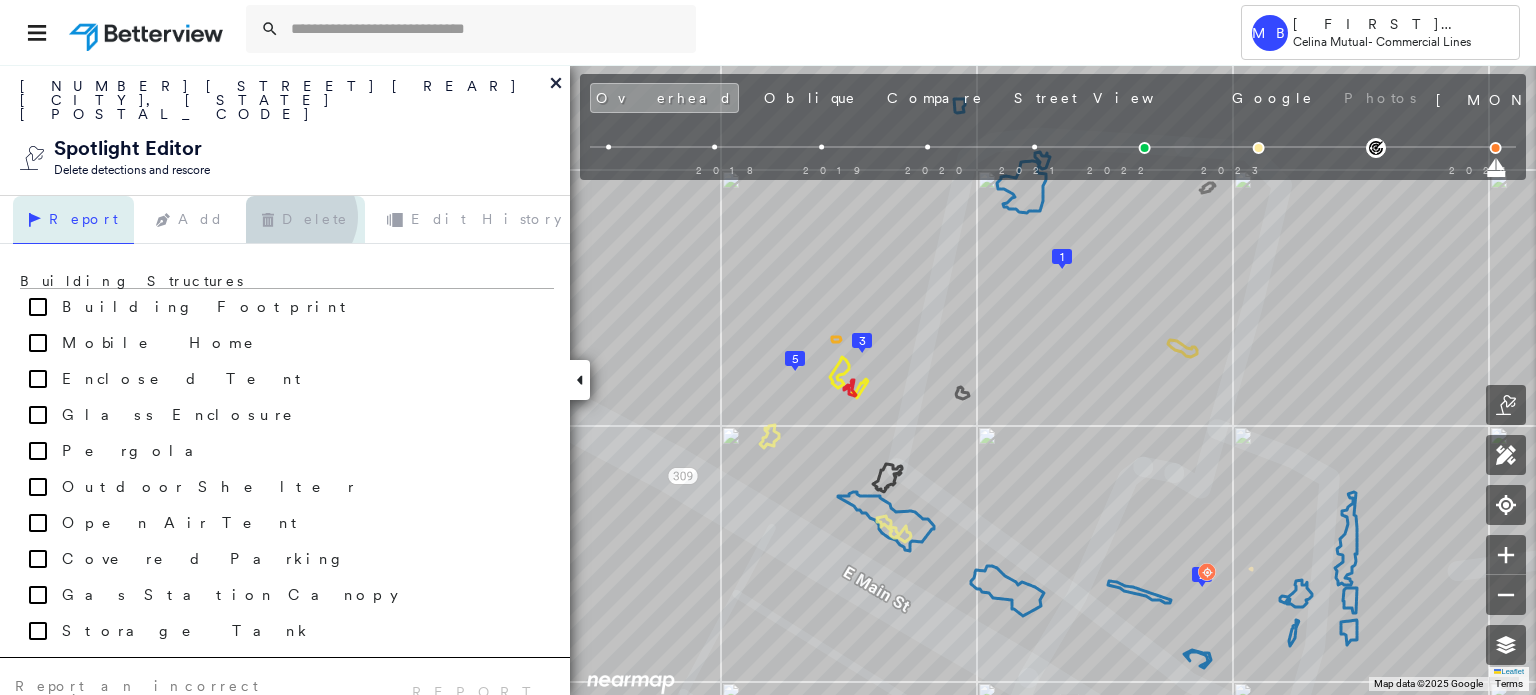 click on "Delete" at bounding box center (305, 220) 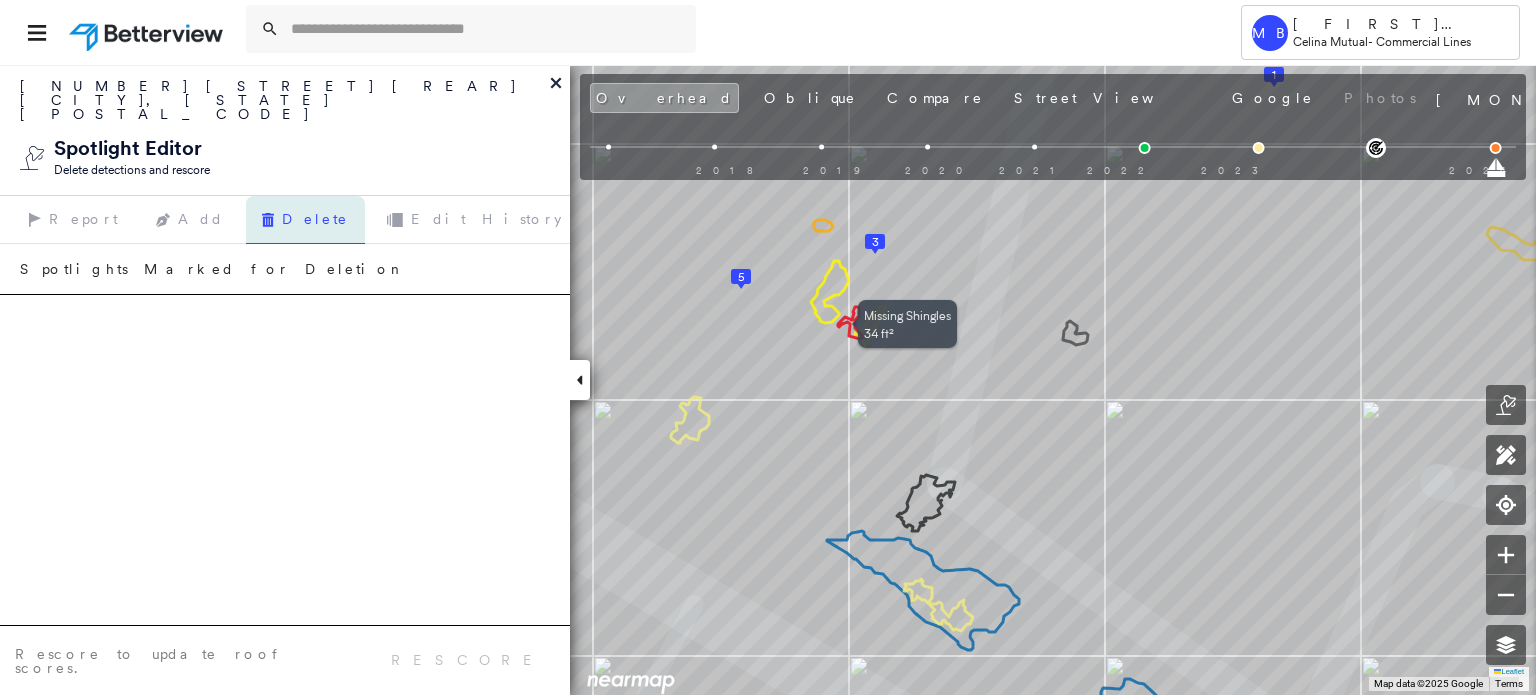 click 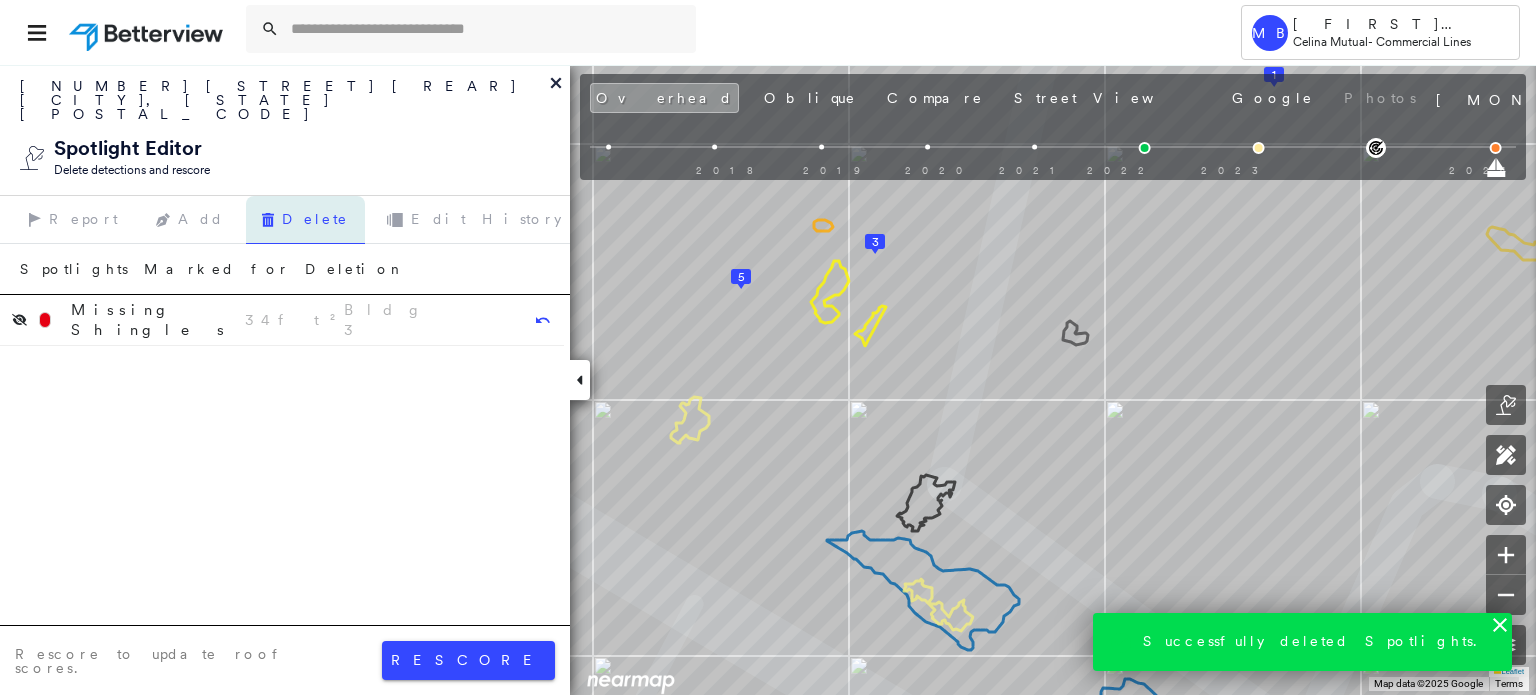 scroll, scrollTop: 150, scrollLeft: 0, axis: vertical 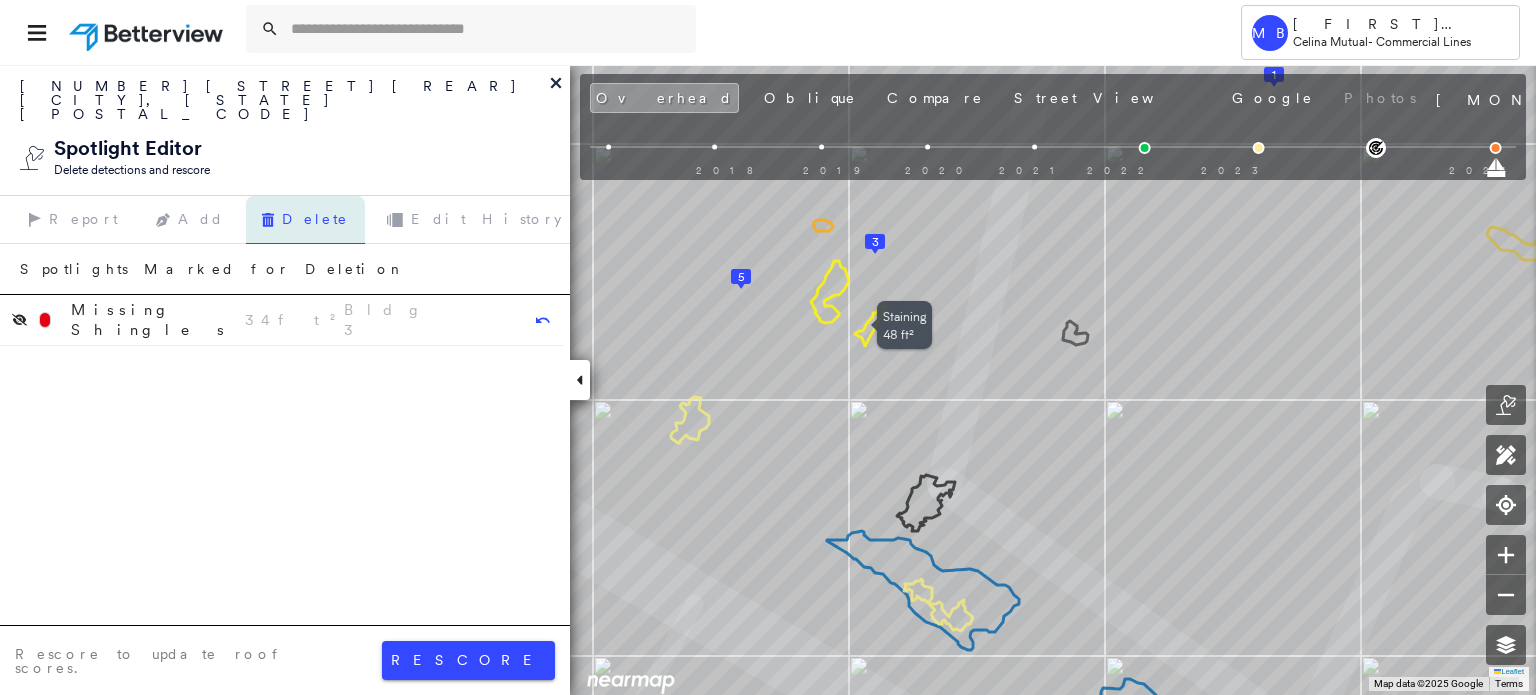 click 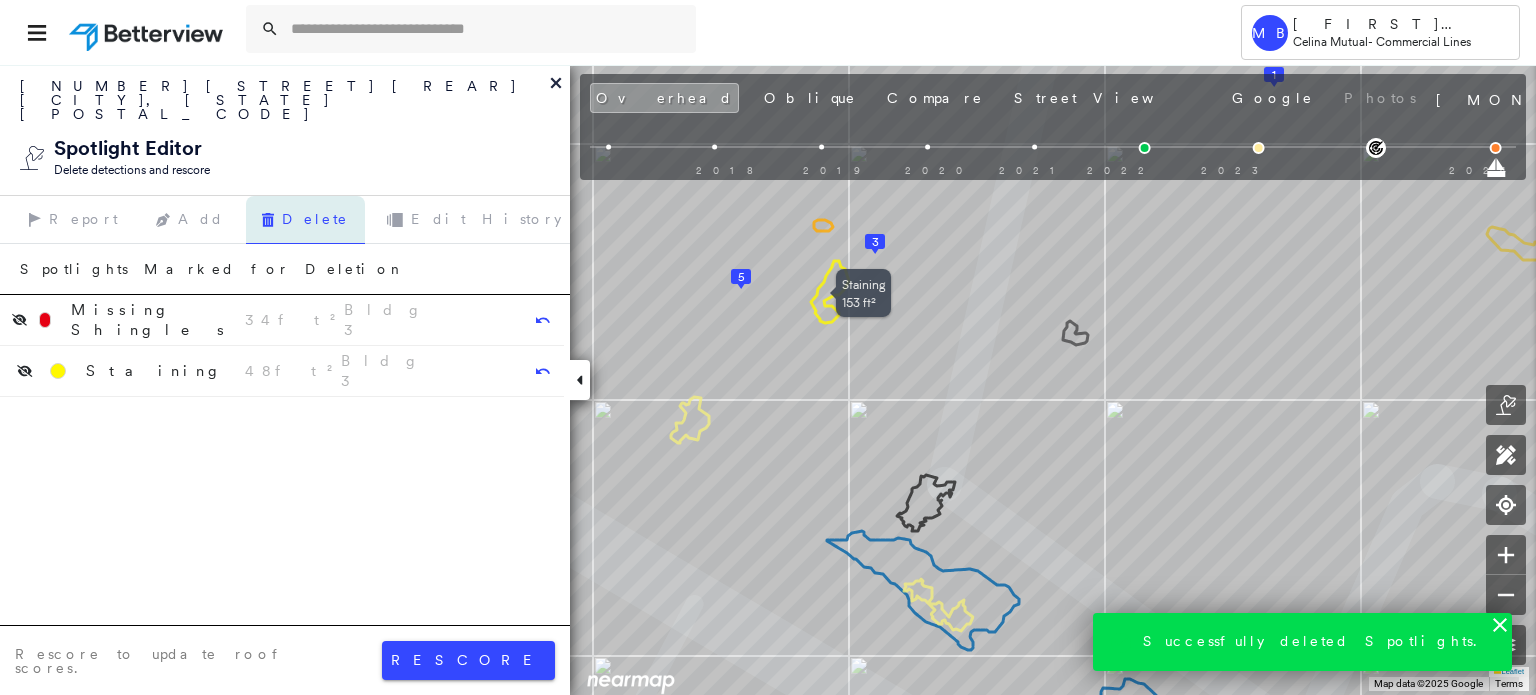 click 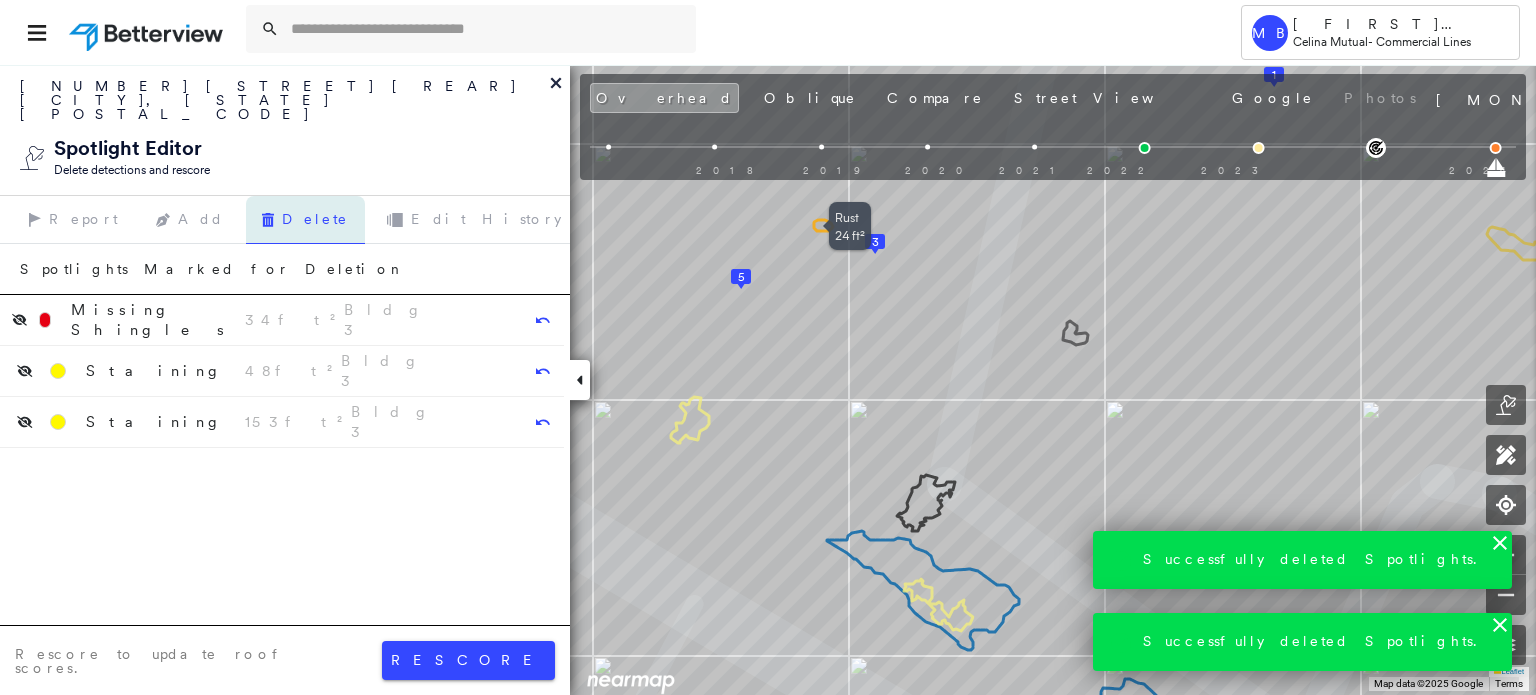 click 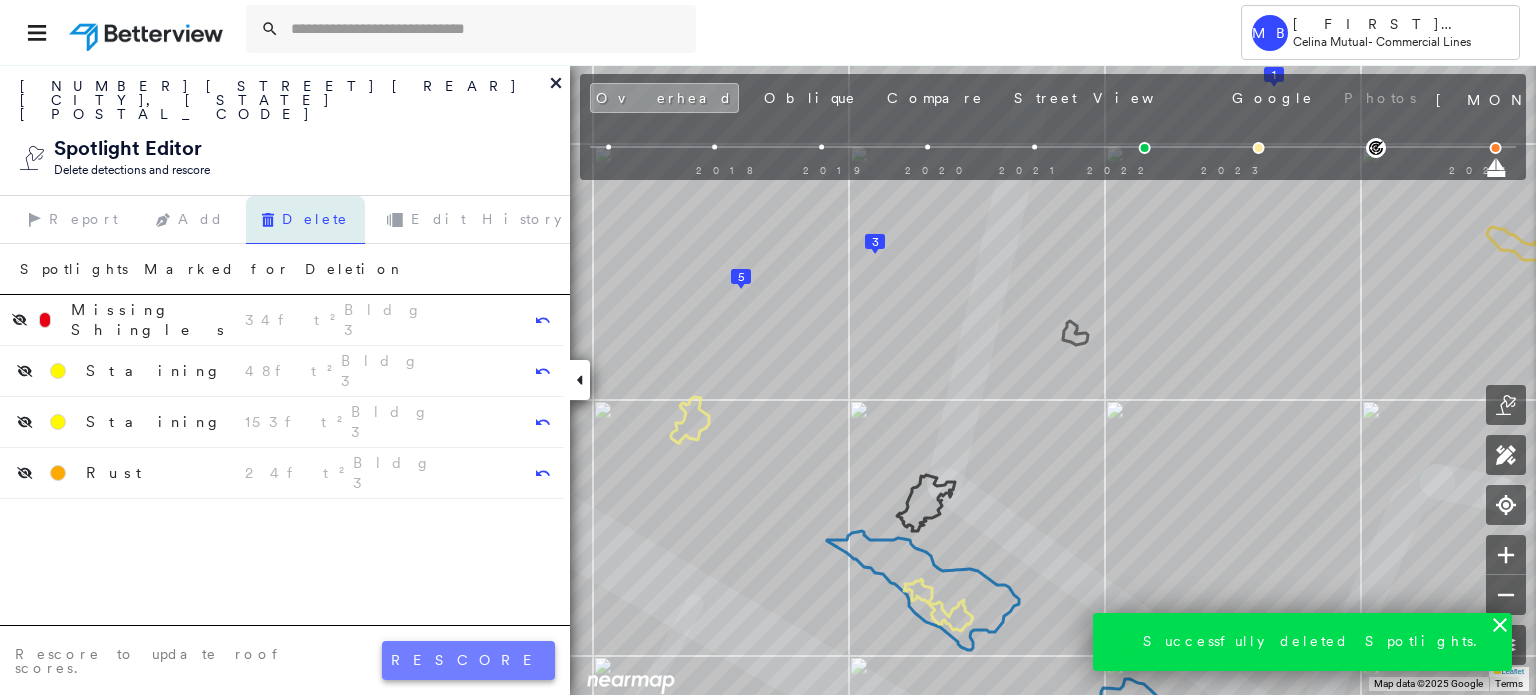 click on "rescore" at bounding box center [468, 660] 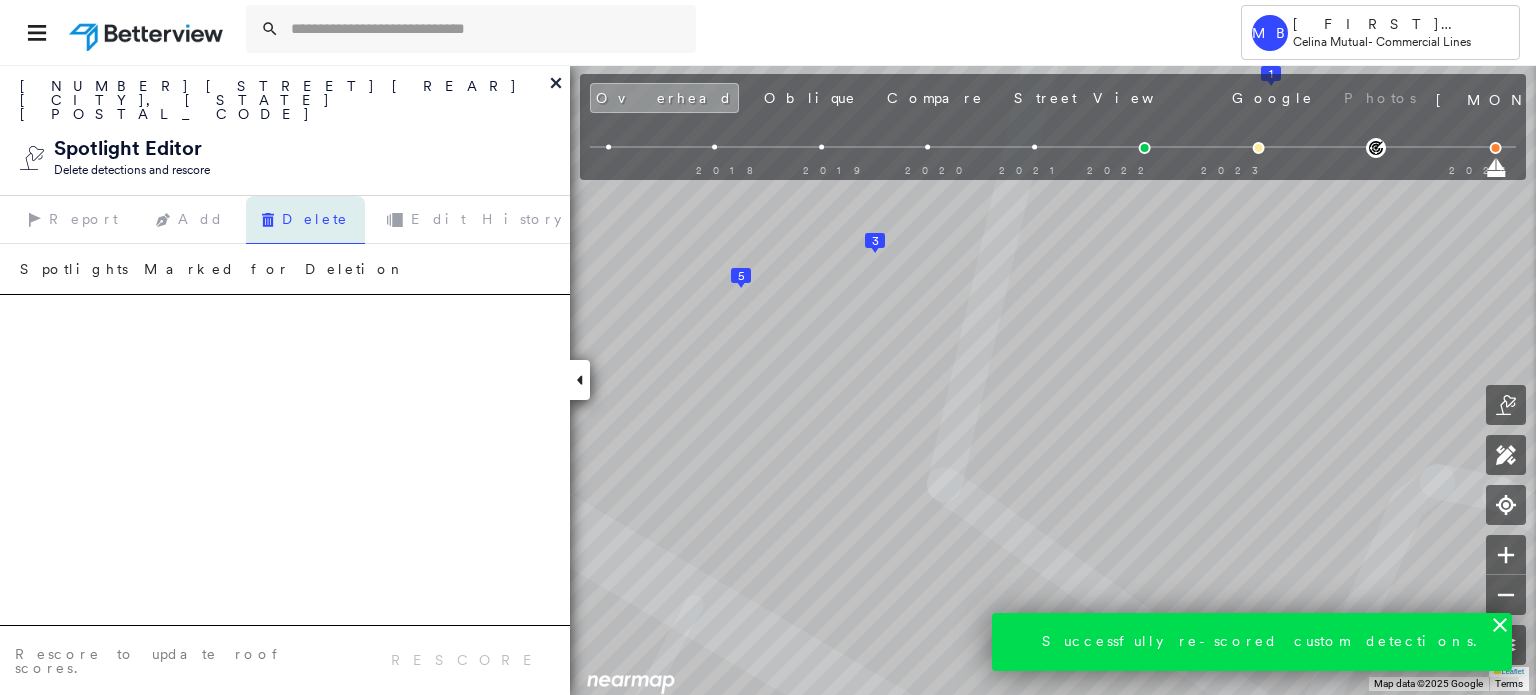 scroll, scrollTop: 100, scrollLeft: 0, axis: vertical 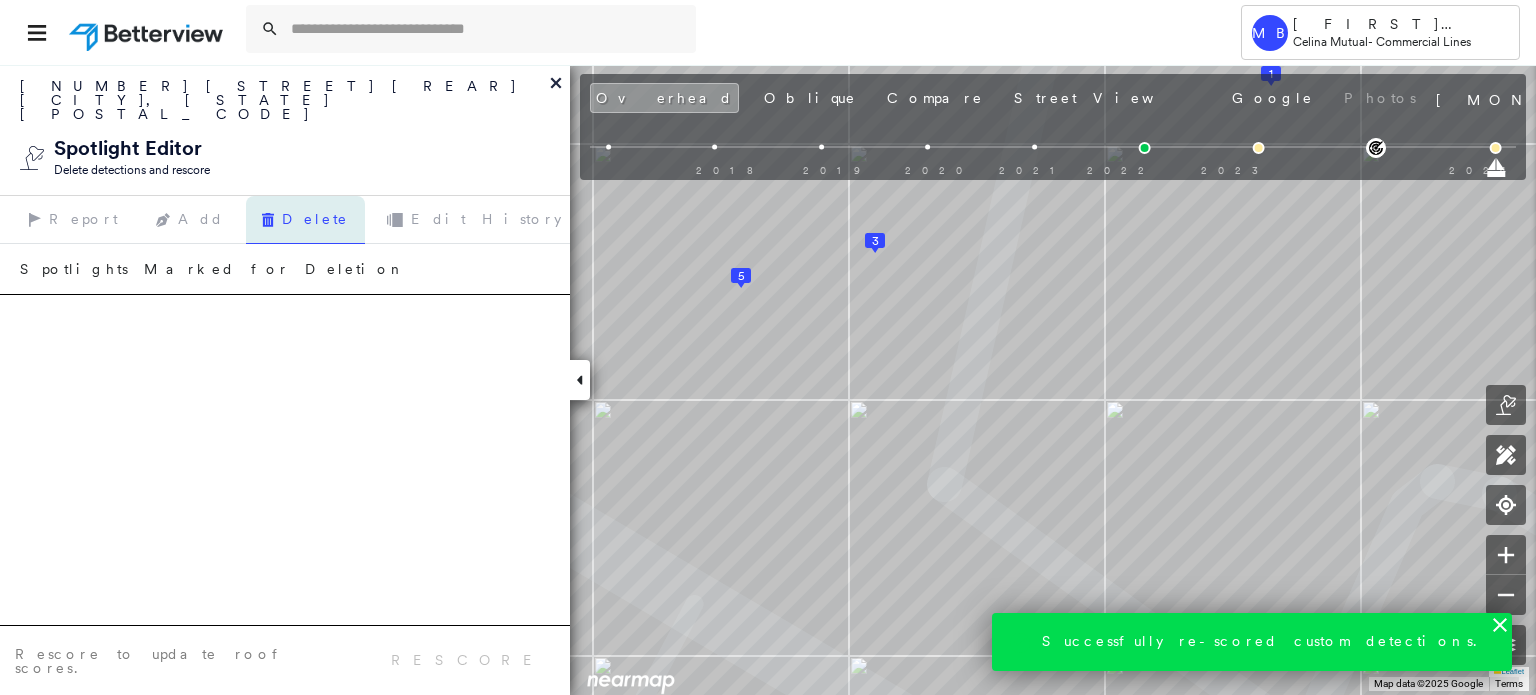 click 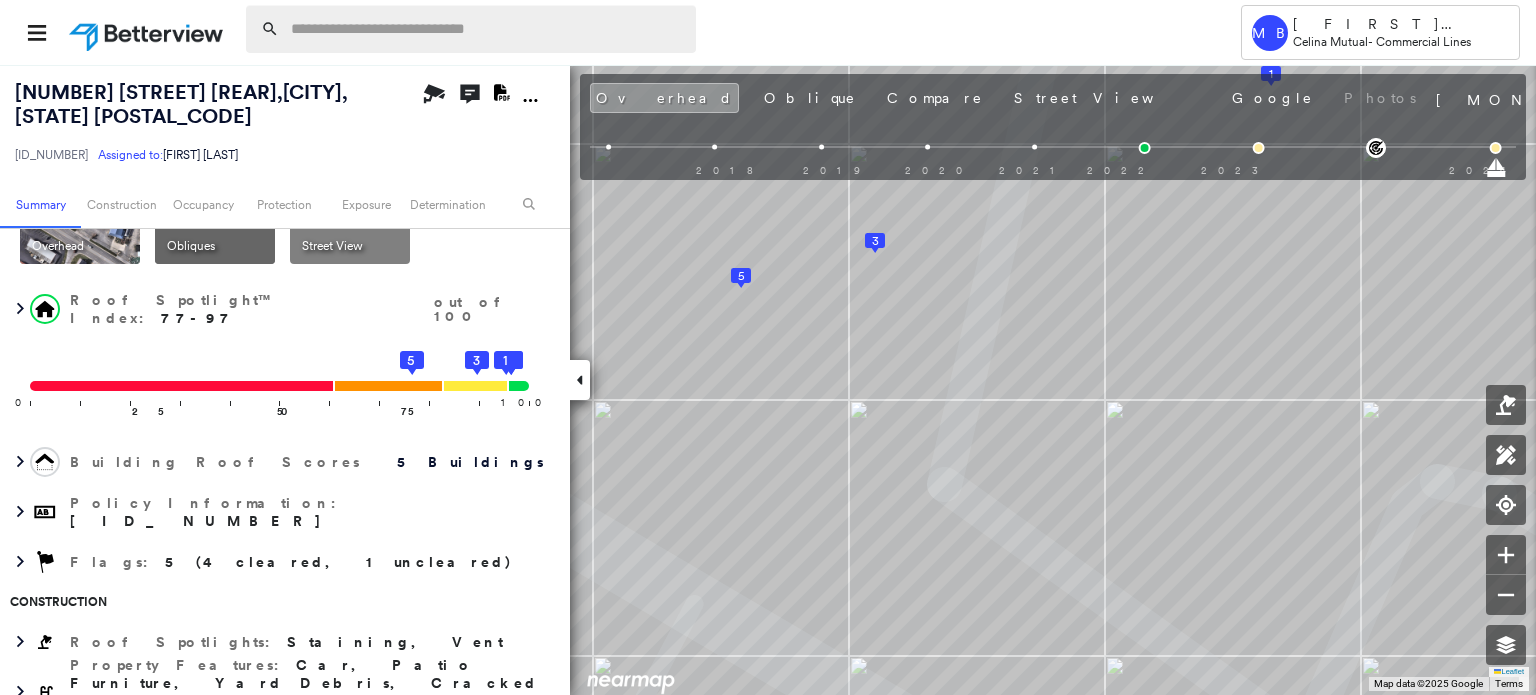 click at bounding box center [487, 29] 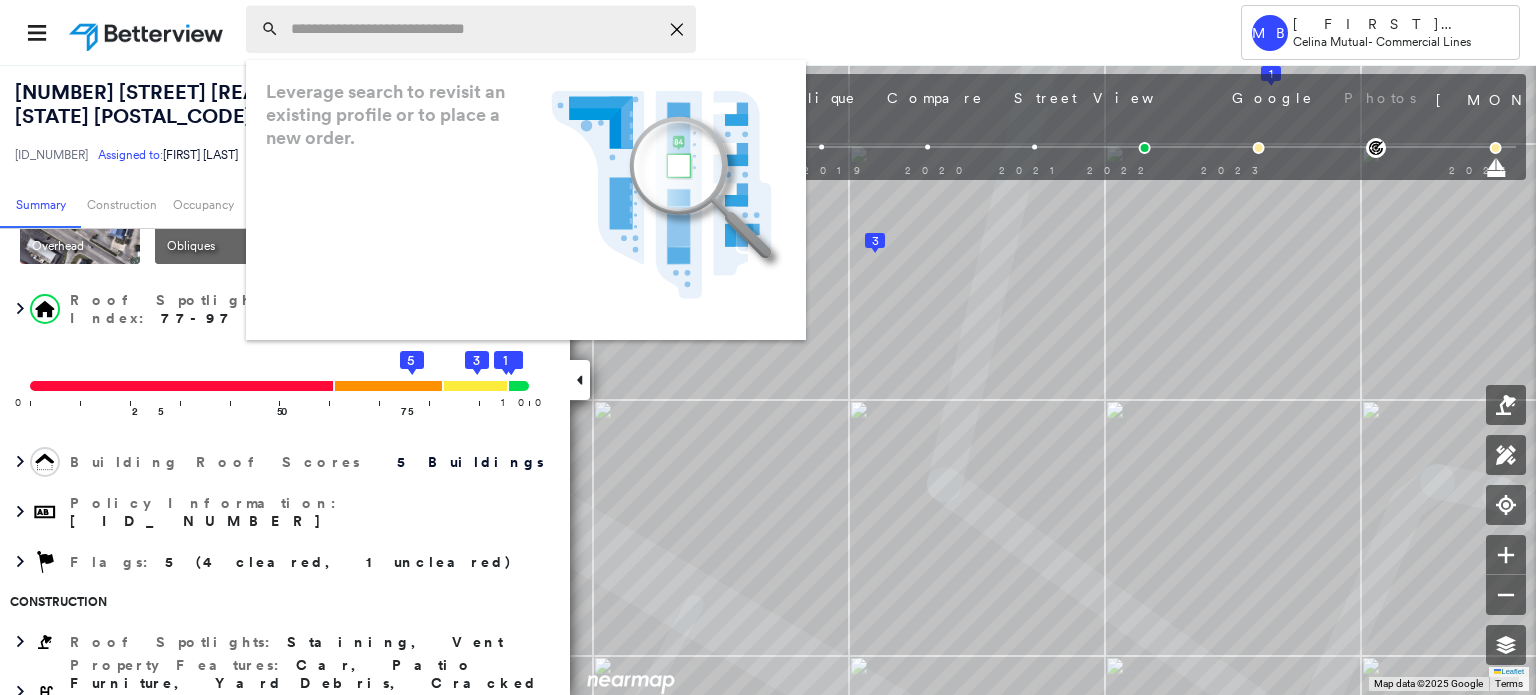 paste on "*********" 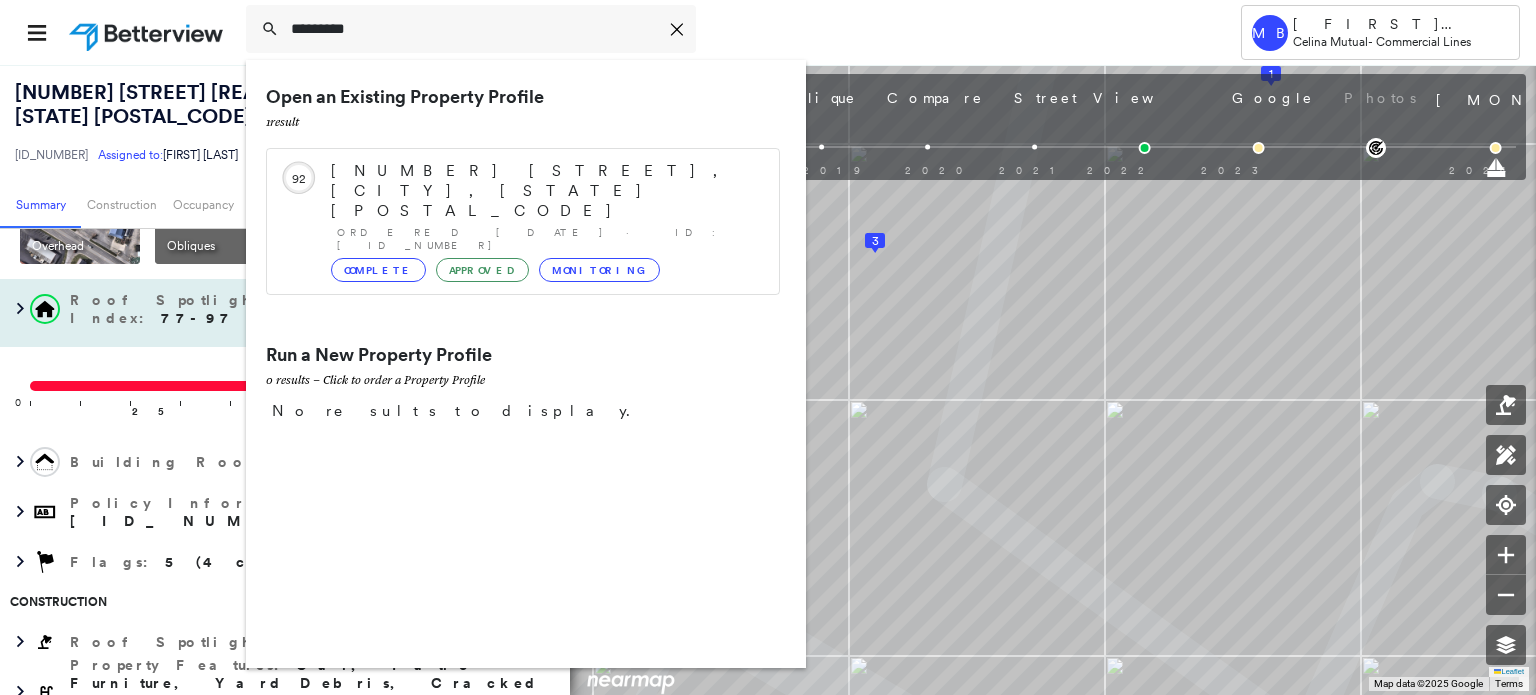type on "*********" 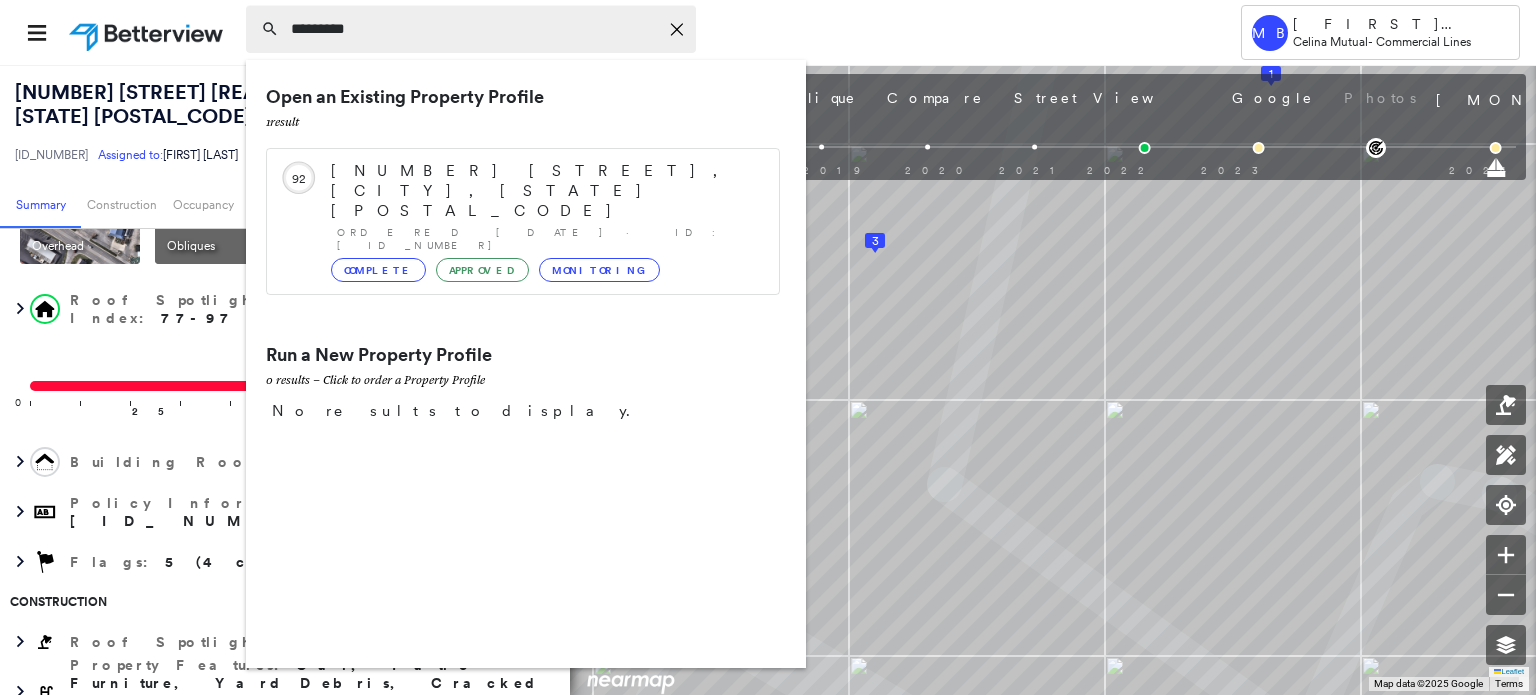 click on "Icon_Closemodal" 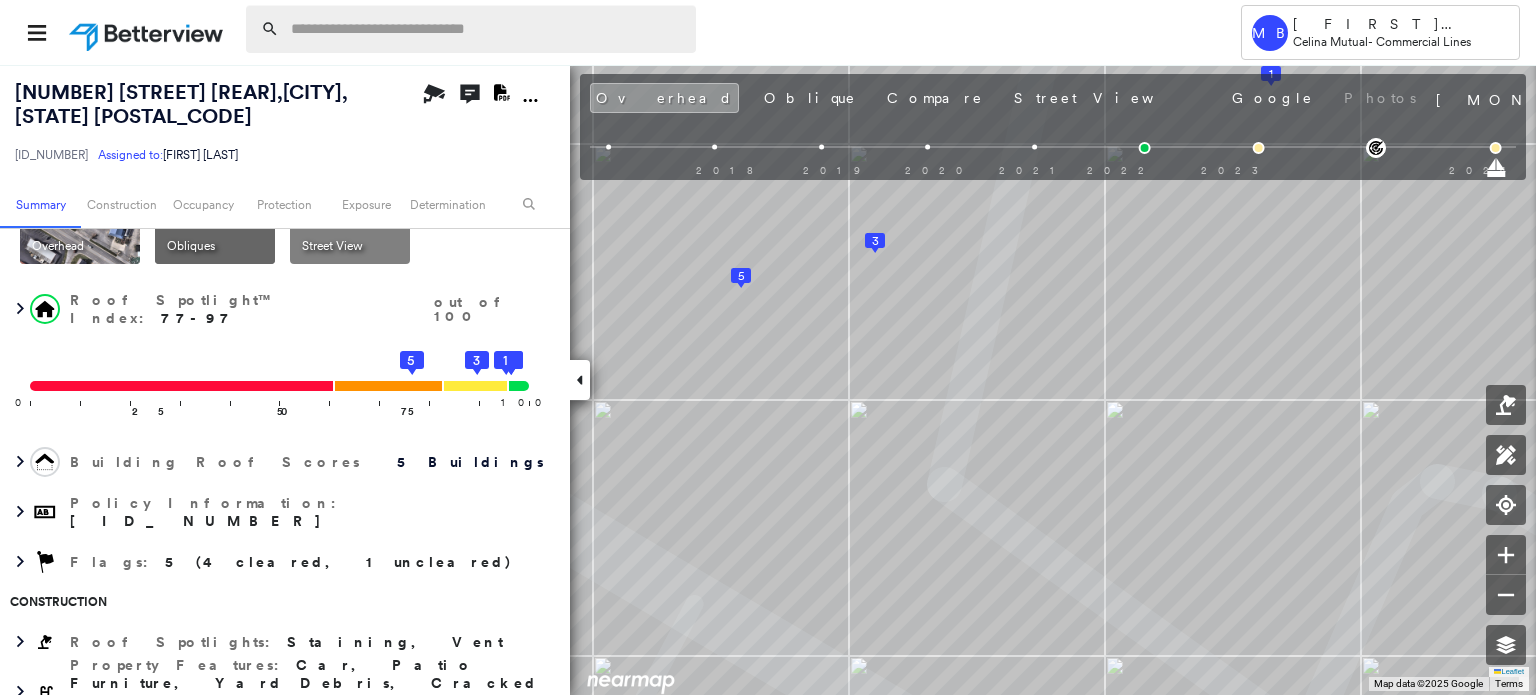 paste on "*********" 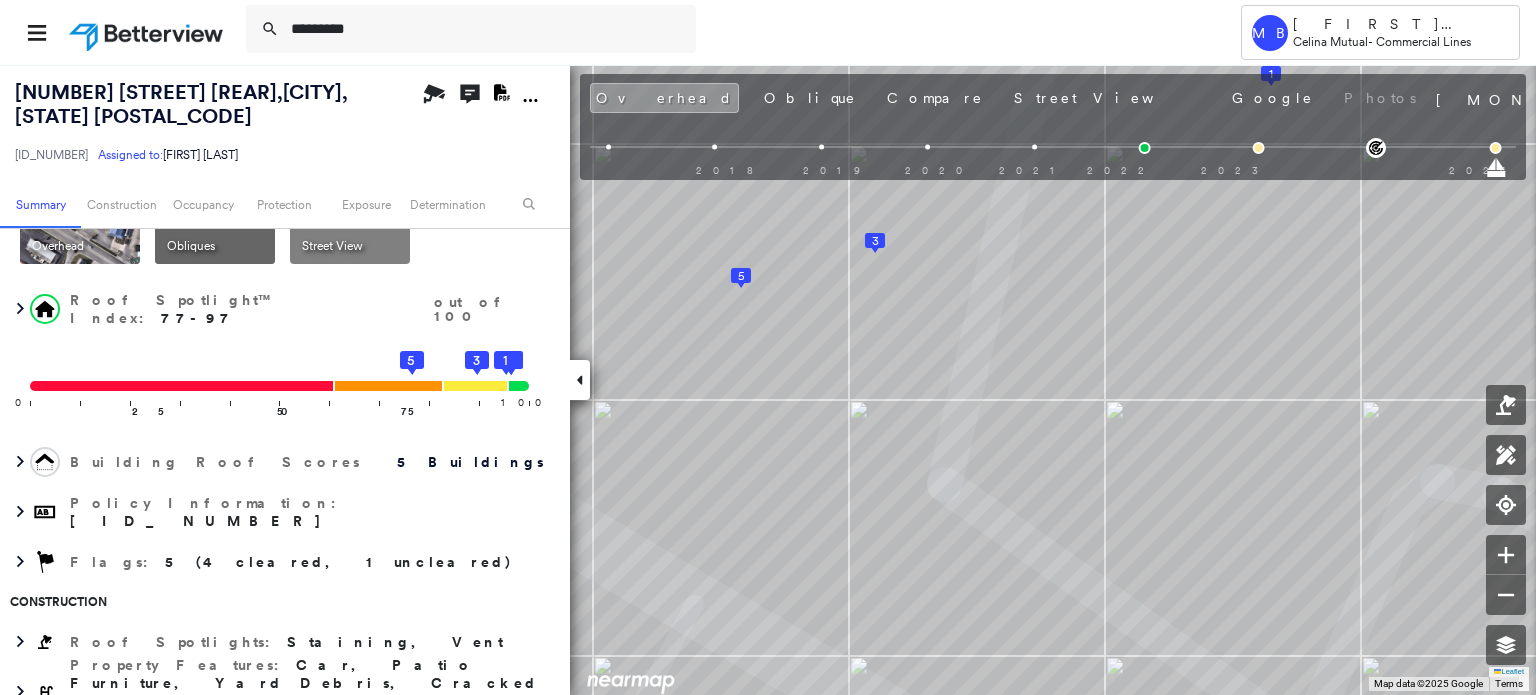 type on "*********" 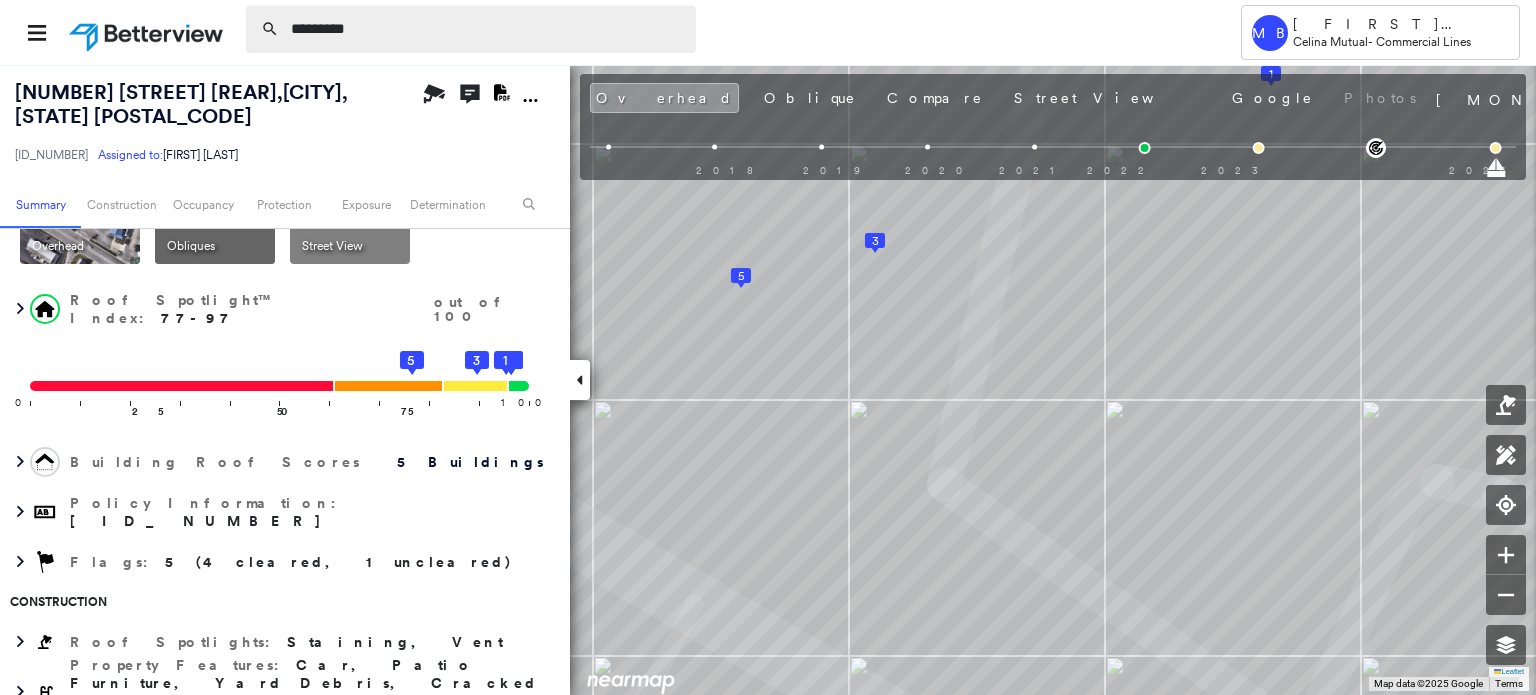 drag, startPoint x: 379, startPoint y: 21, endPoint x: 272, endPoint y: 28, distance: 107.22873 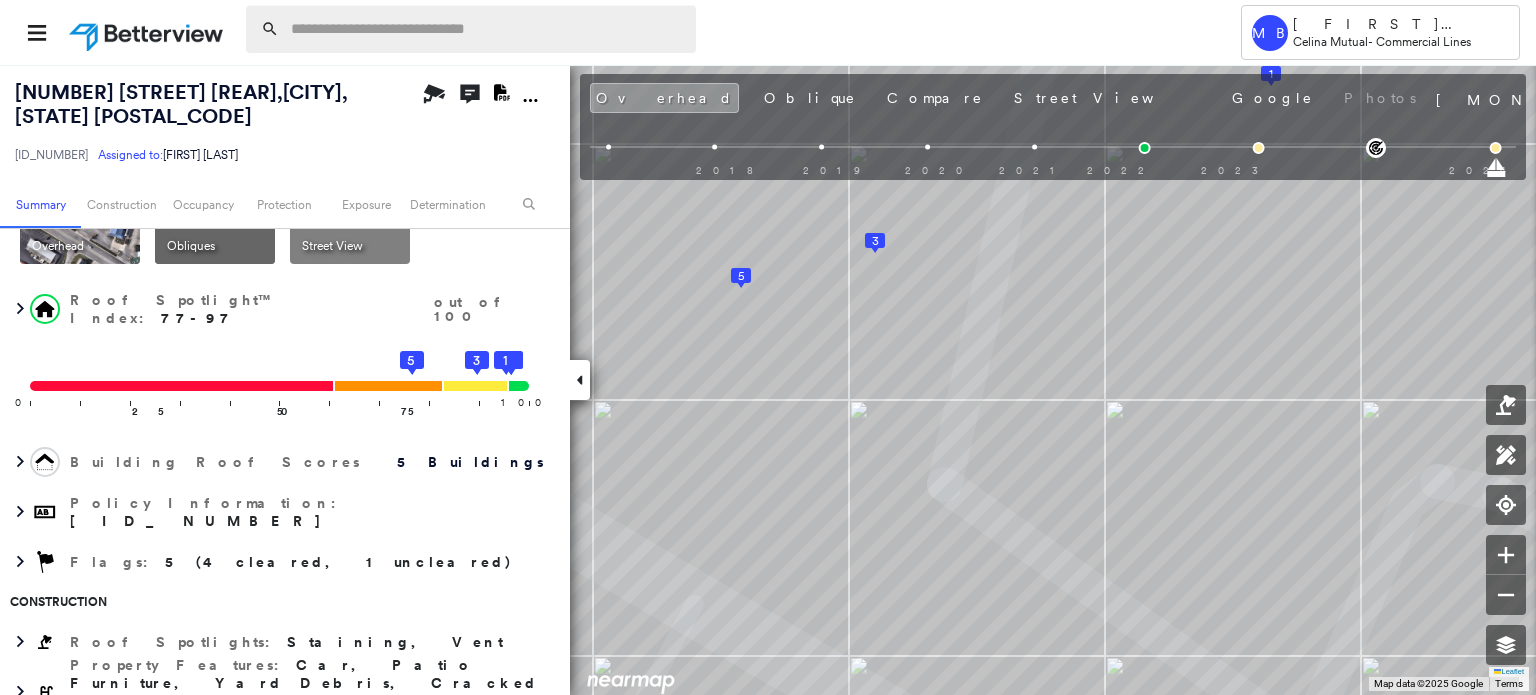 click at bounding box center (487, 29) 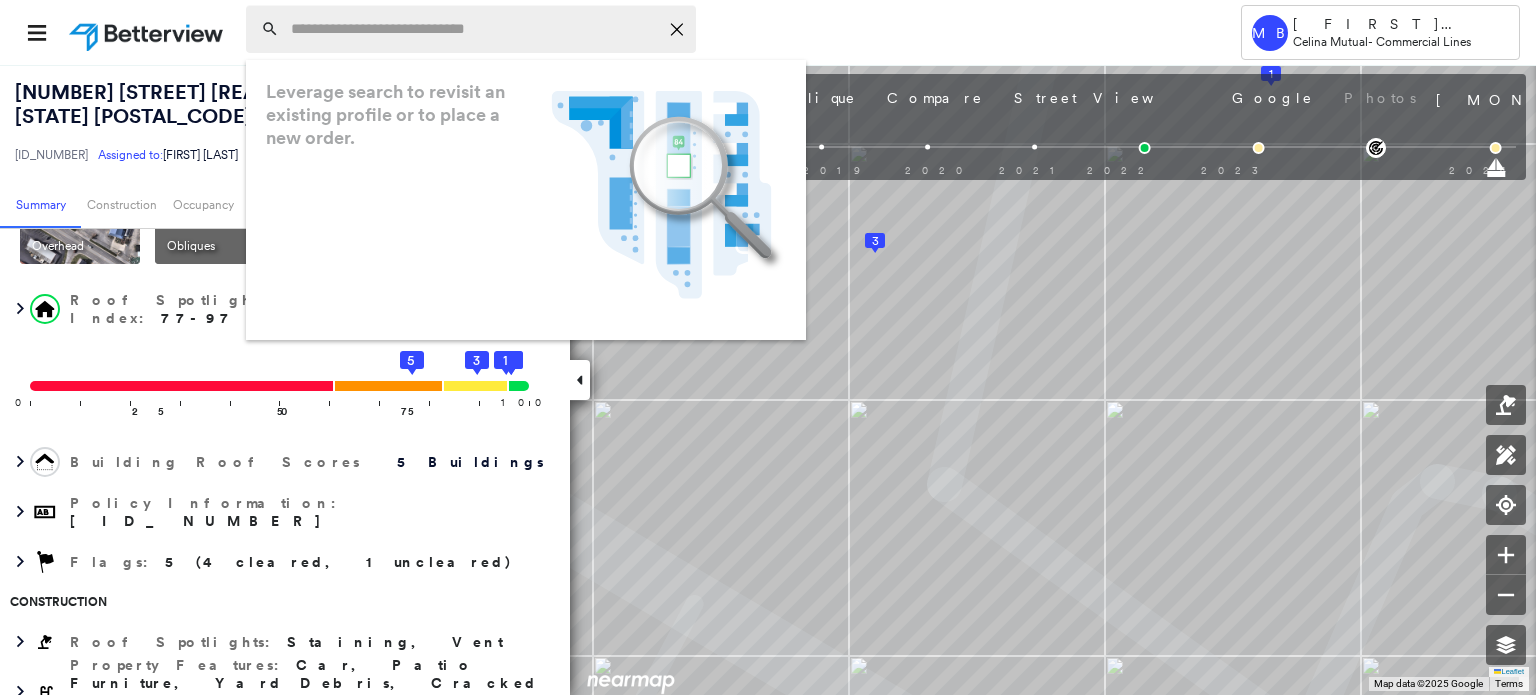 paste on "*********" 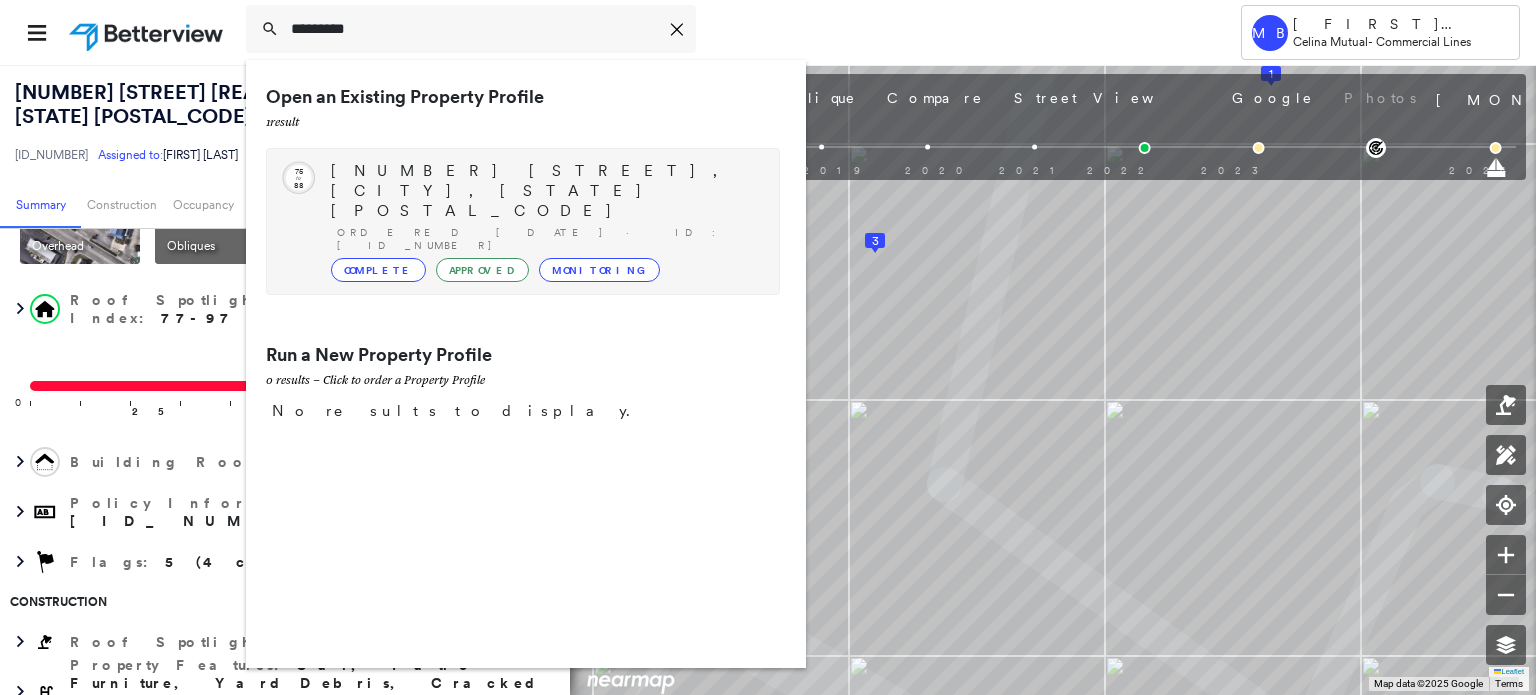 type on "*********" 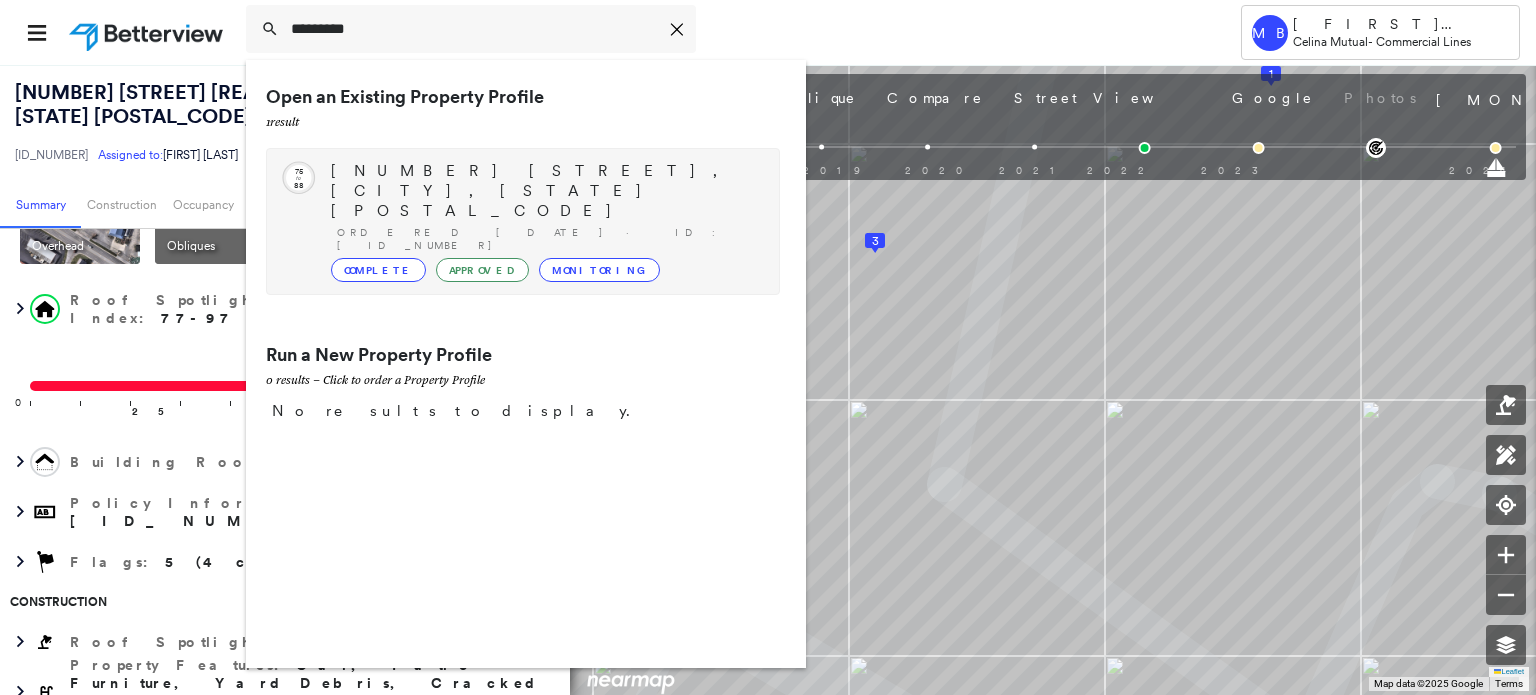 click on "Circled Text Icon 75 to 88 5625 STATE ROUTE 113, BELLEVUE, OH 44811 Ordered 06/08/23 · ID: 7168819-0 Complete Approved Monitoring" at bounding box center (523, 221) 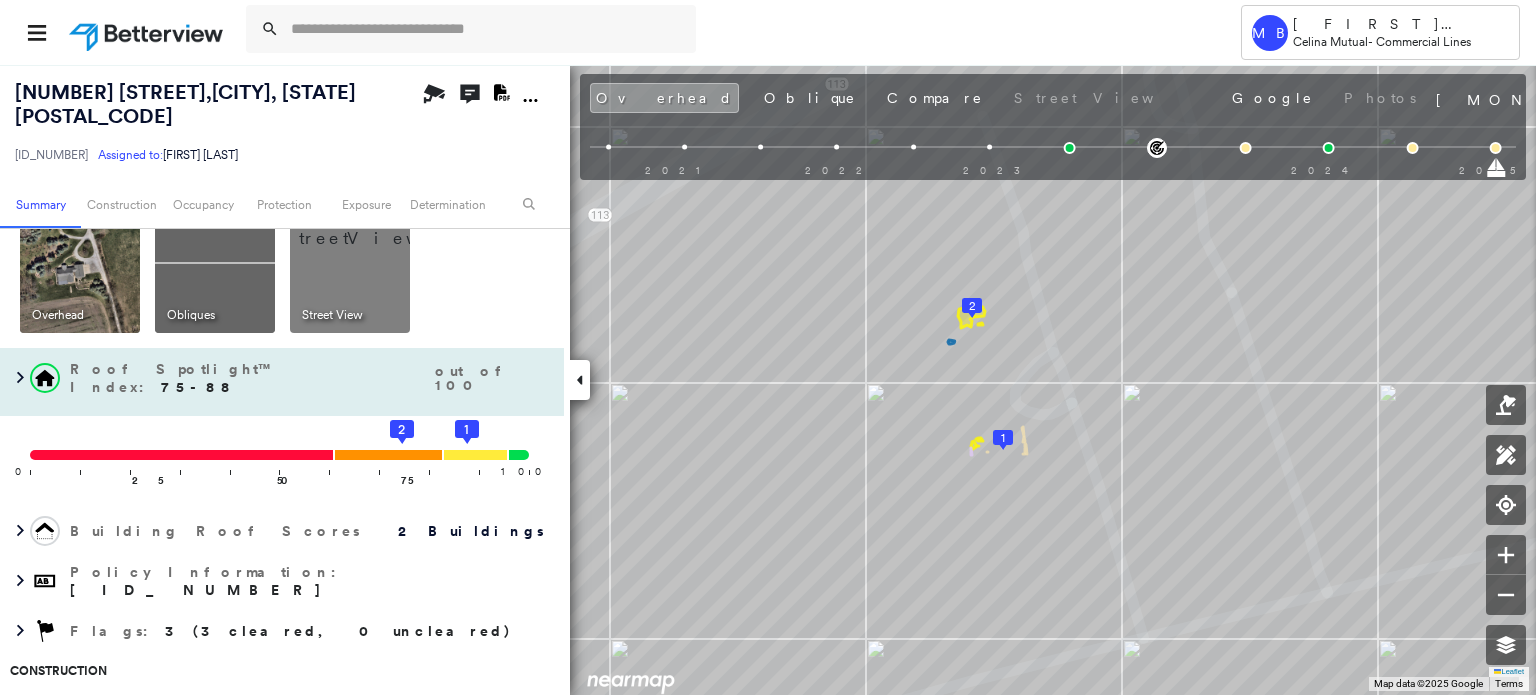 scroll, scrollTop: 0, scrollLeft: 0, axis: both 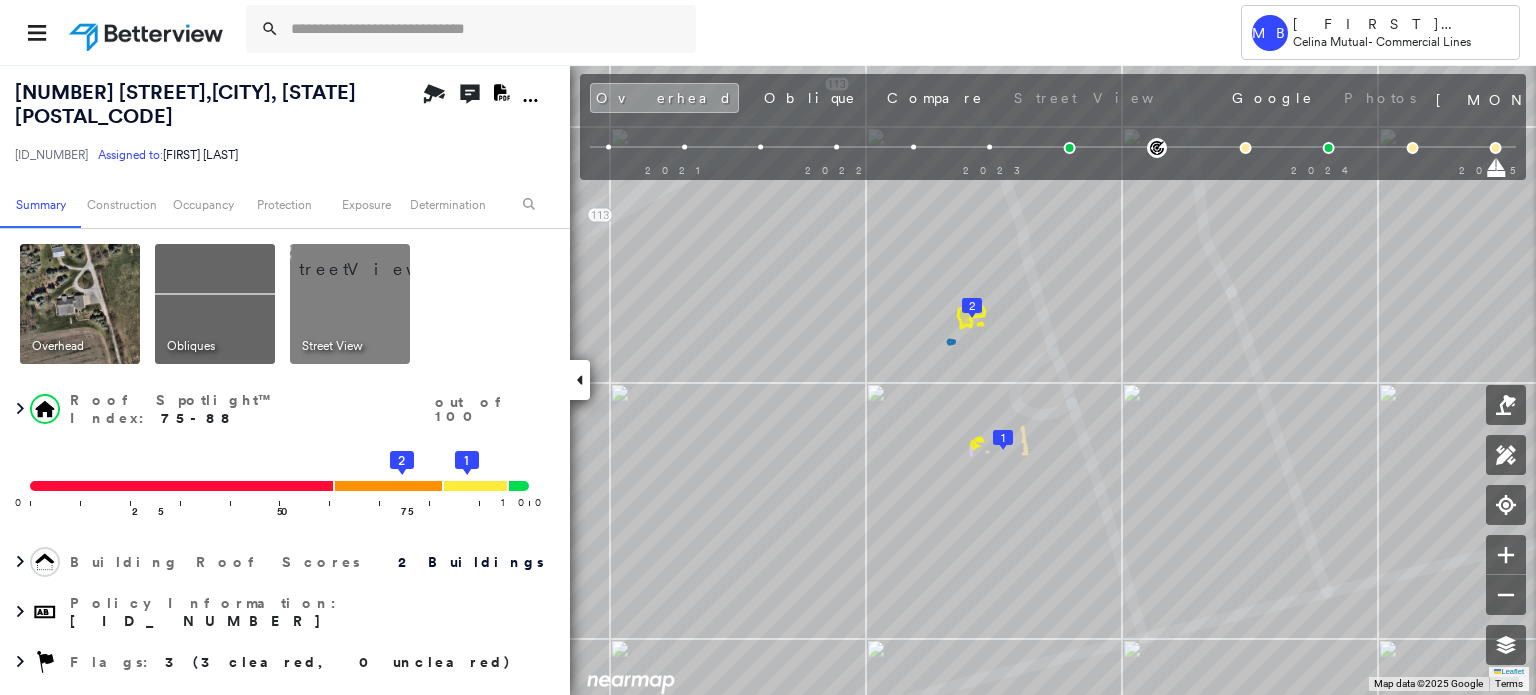 click at bounding box center (374, 259) 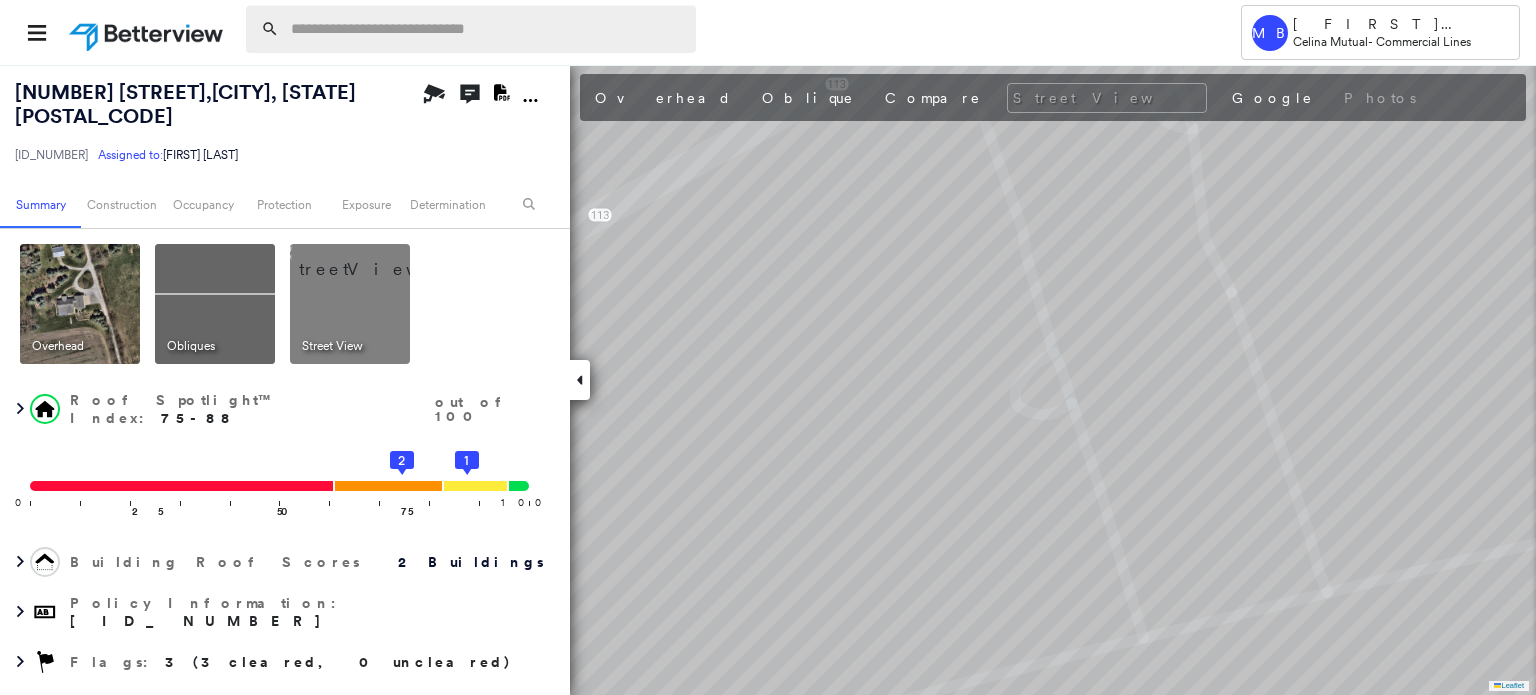 click at bounding box center [487, 29] 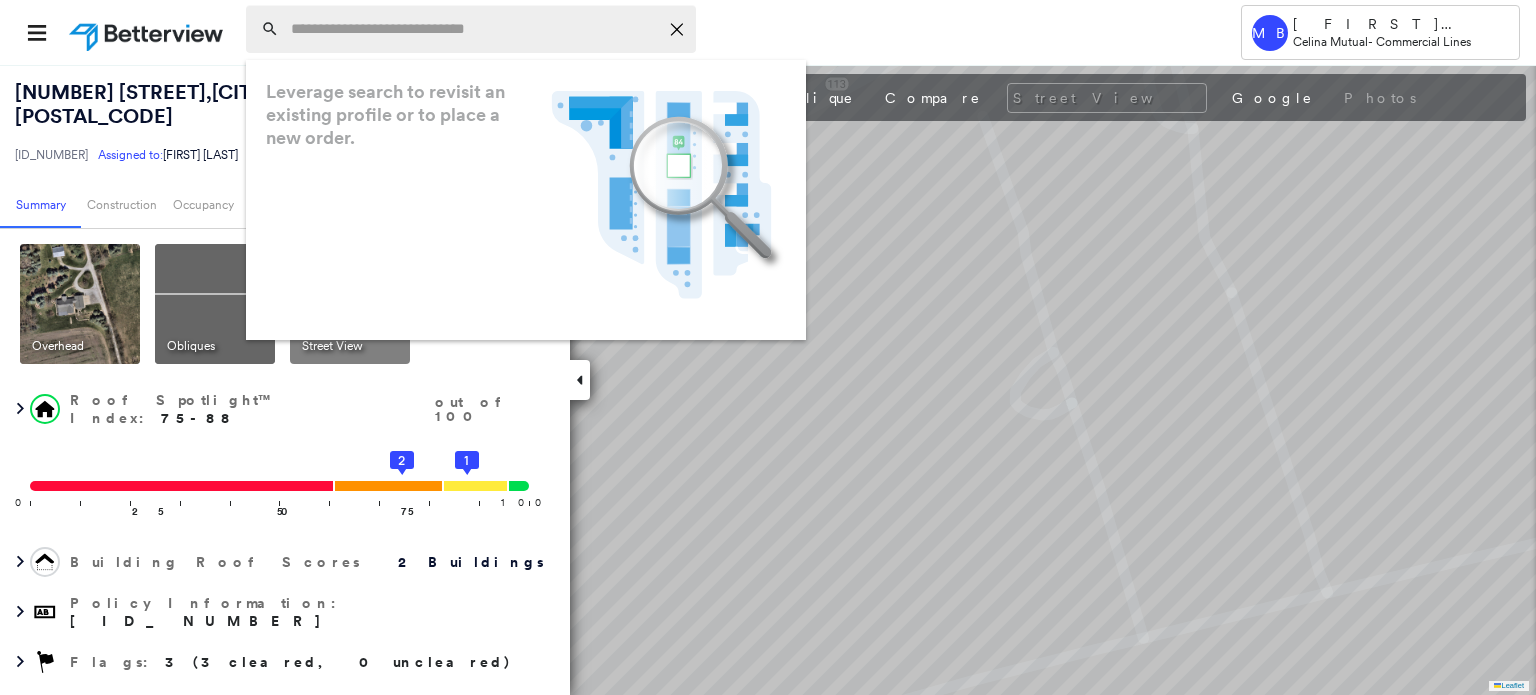 paste on "*********" 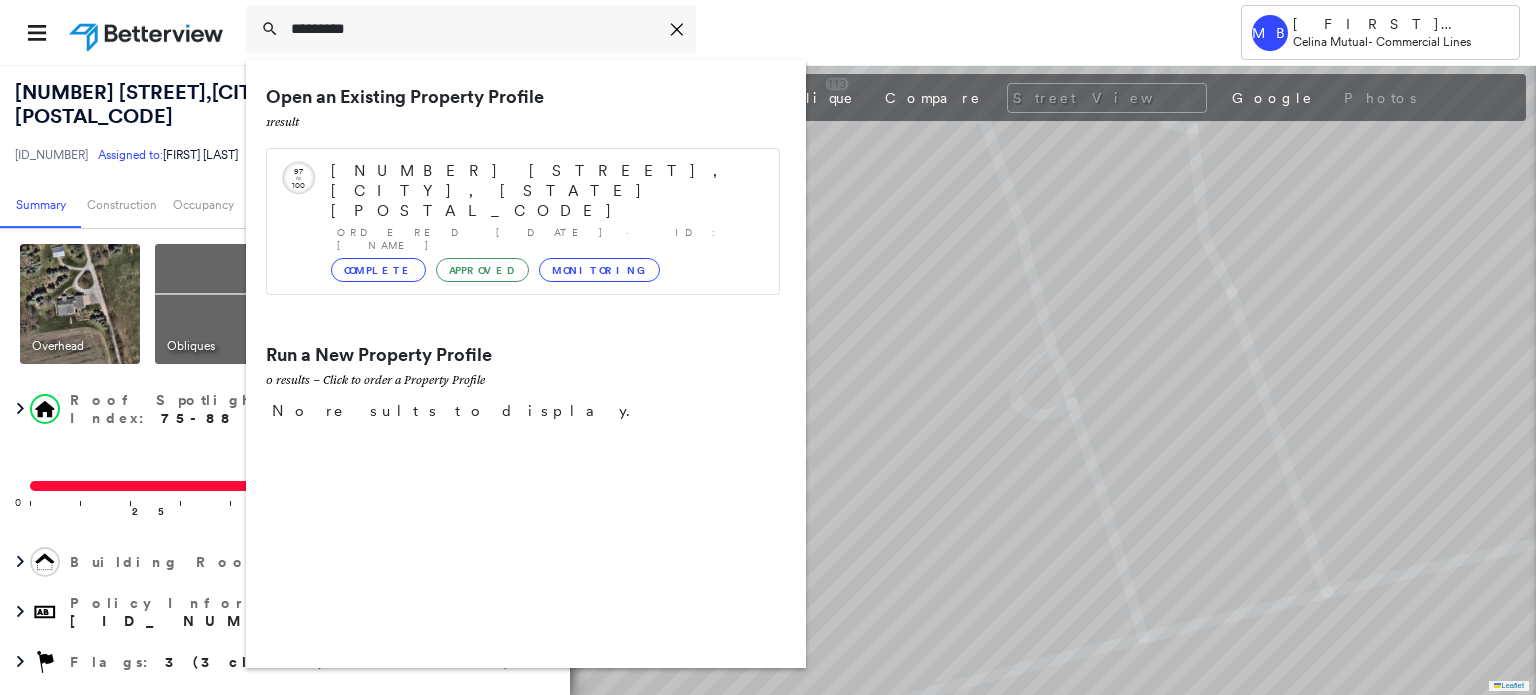 type on "*********" 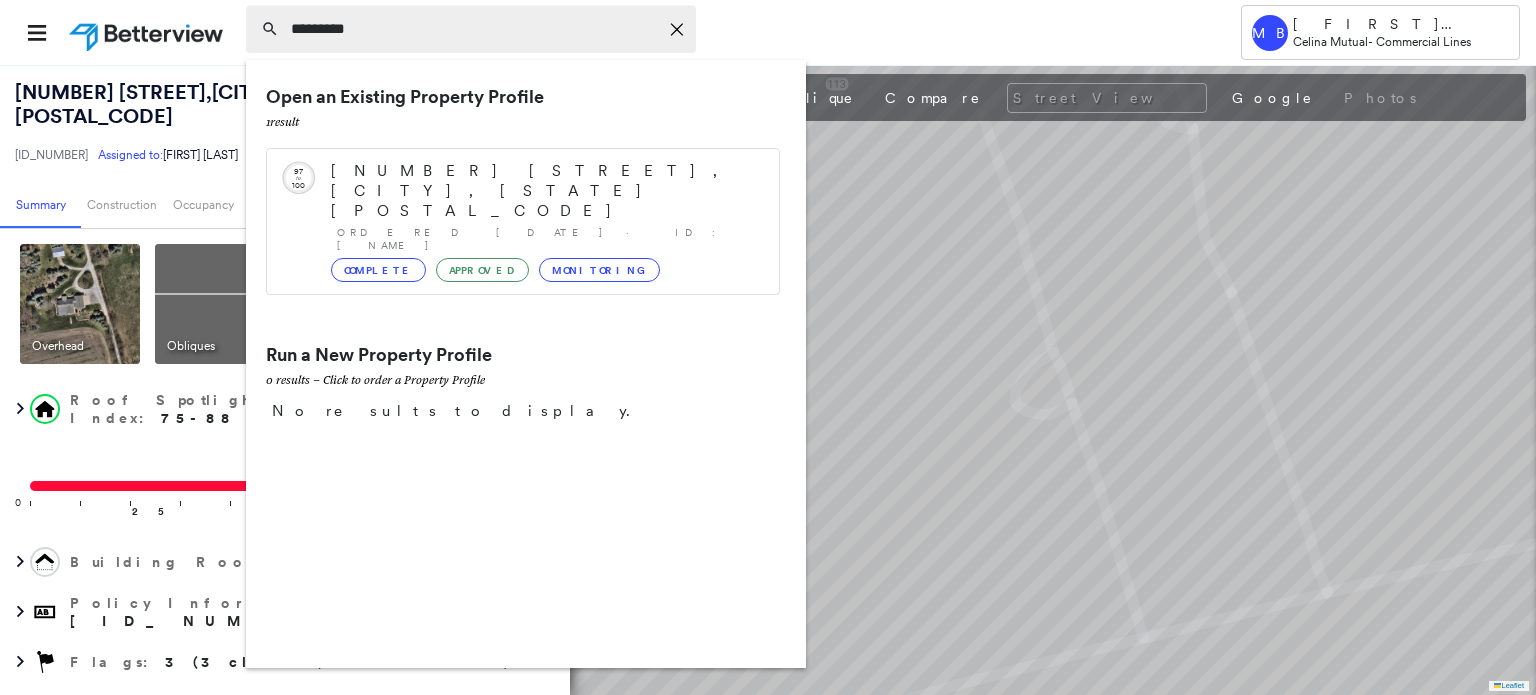 click on "Icon_Closemodal" 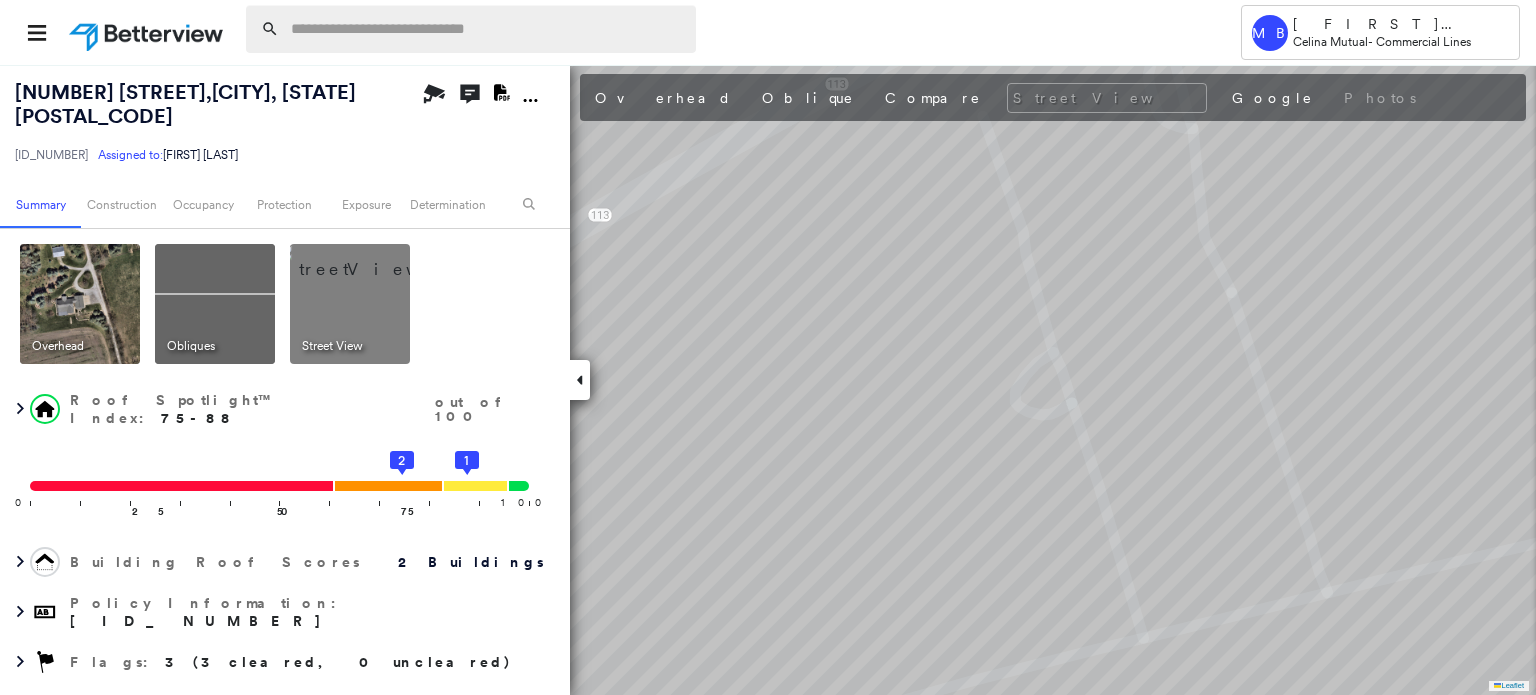 click at bounding box center (487, 29) 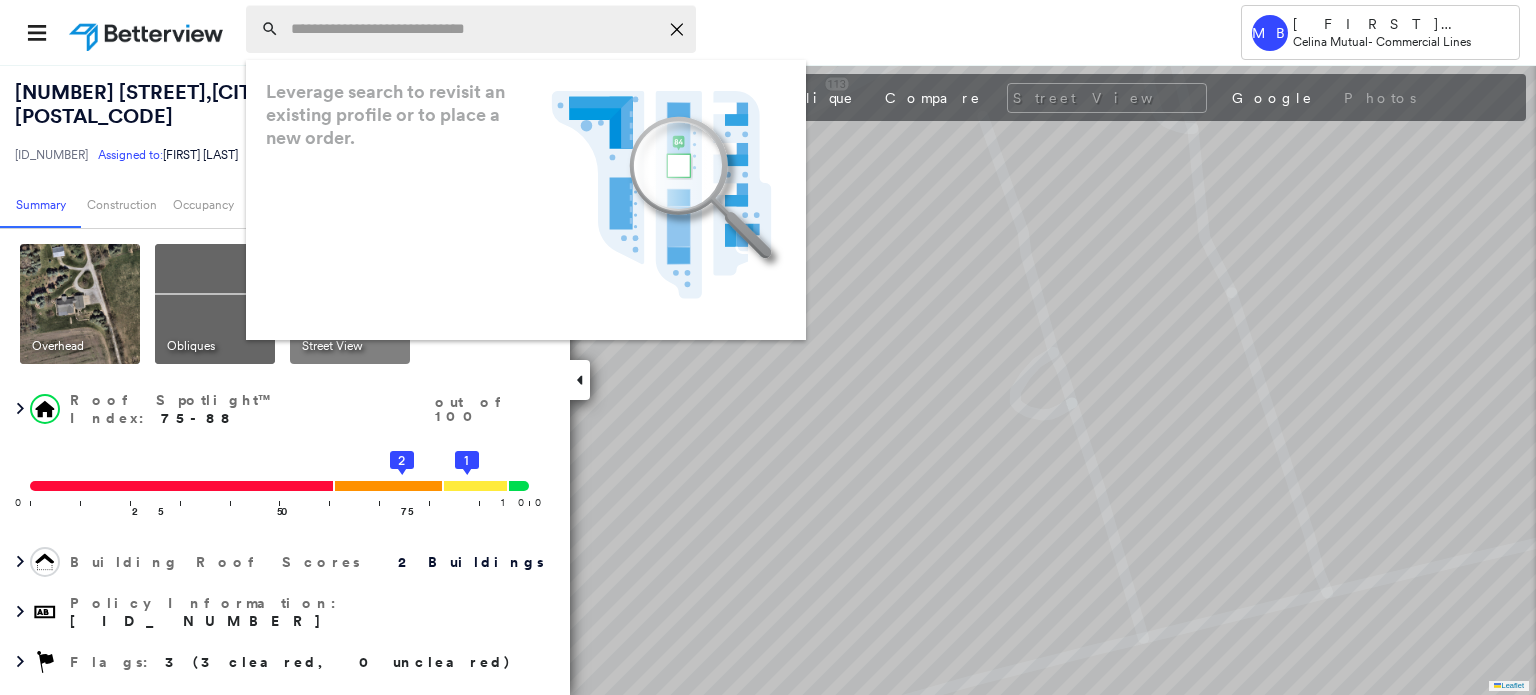 paste on "*********" 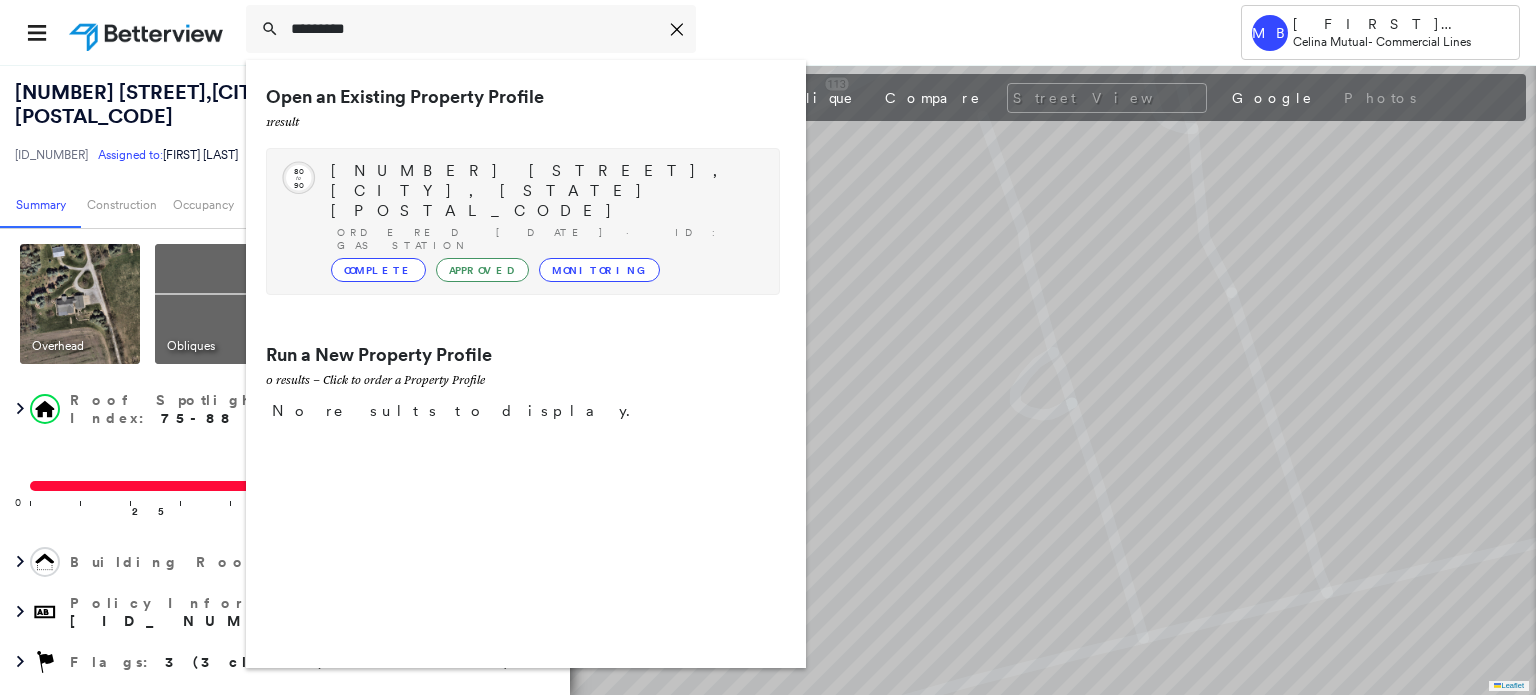 type on "*********" 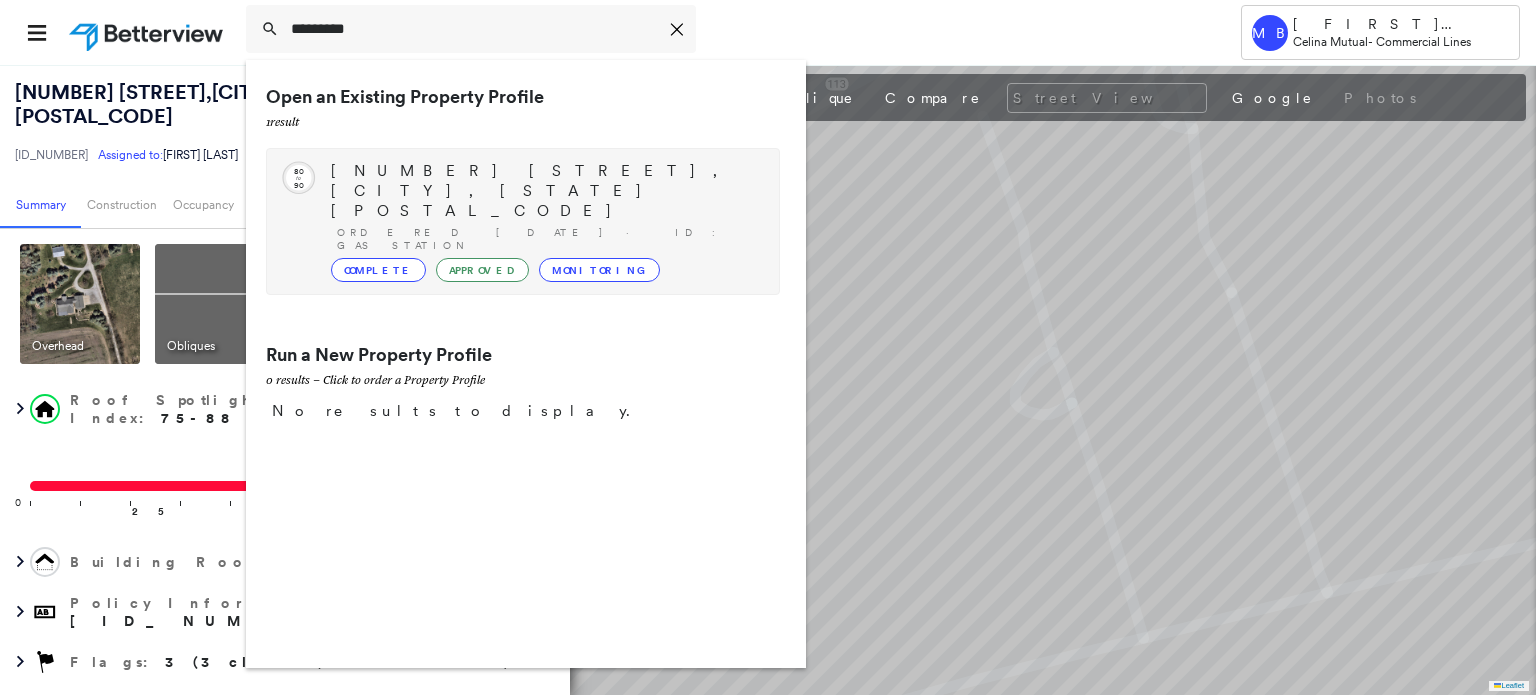click on "1027 N Main St, Celina, OH 45822" at bounding box center [545, 191] 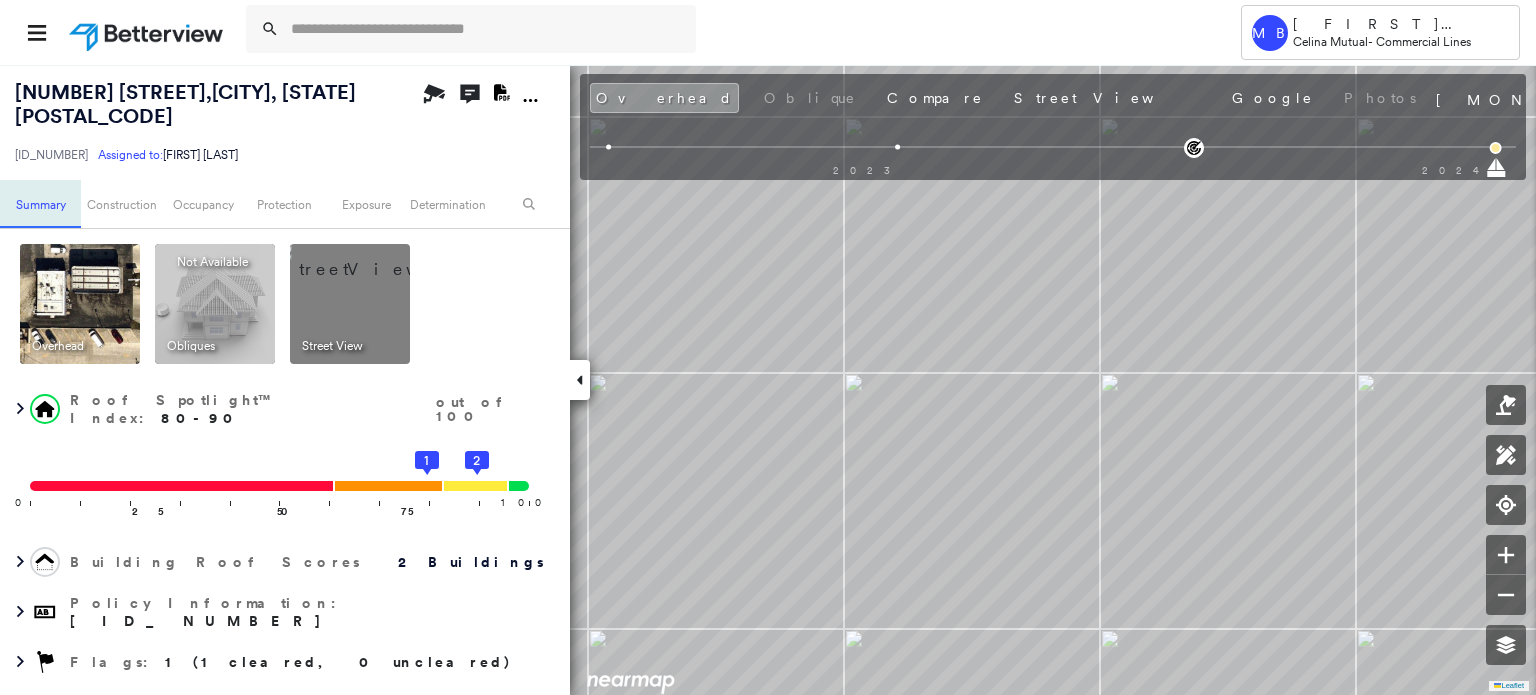 scroll, scrollTop: 0, scrollLeft: 0, axis: both 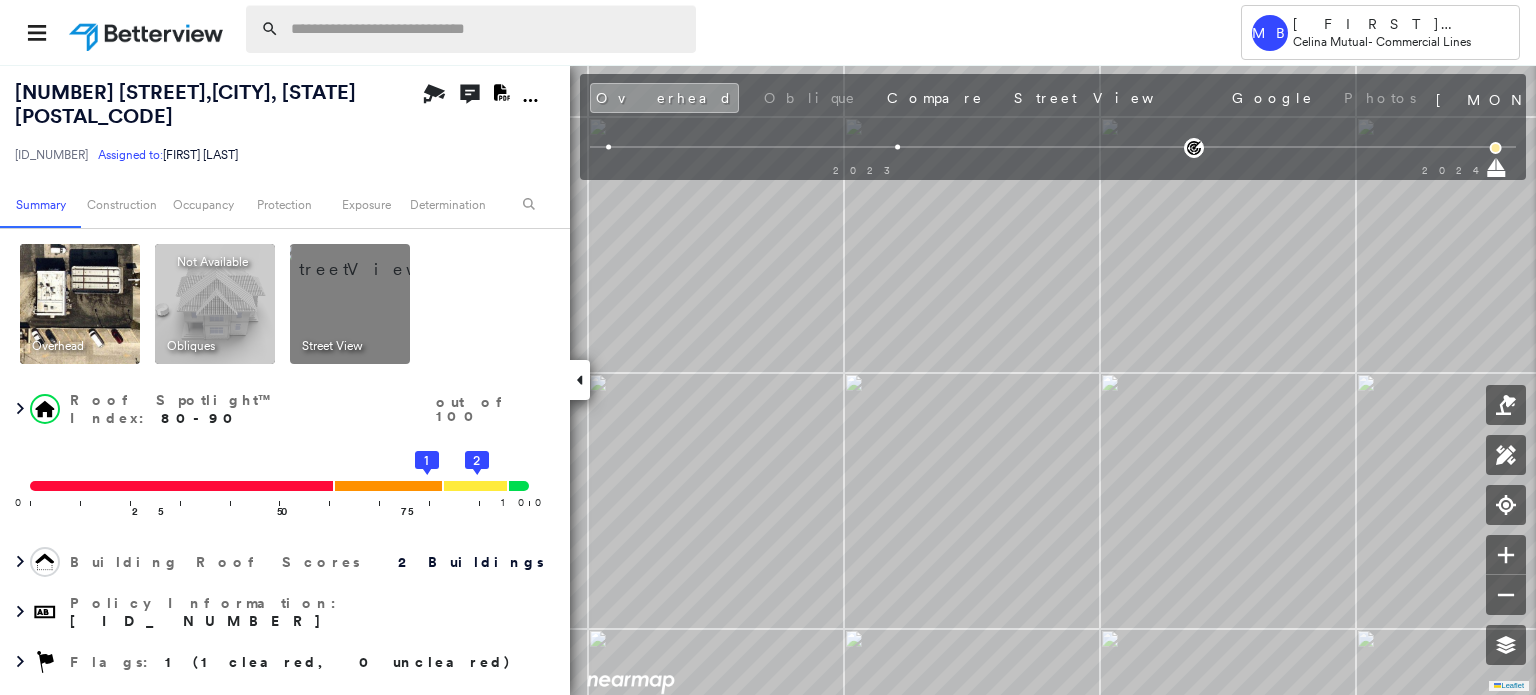 click at bounding box center (487, 29) 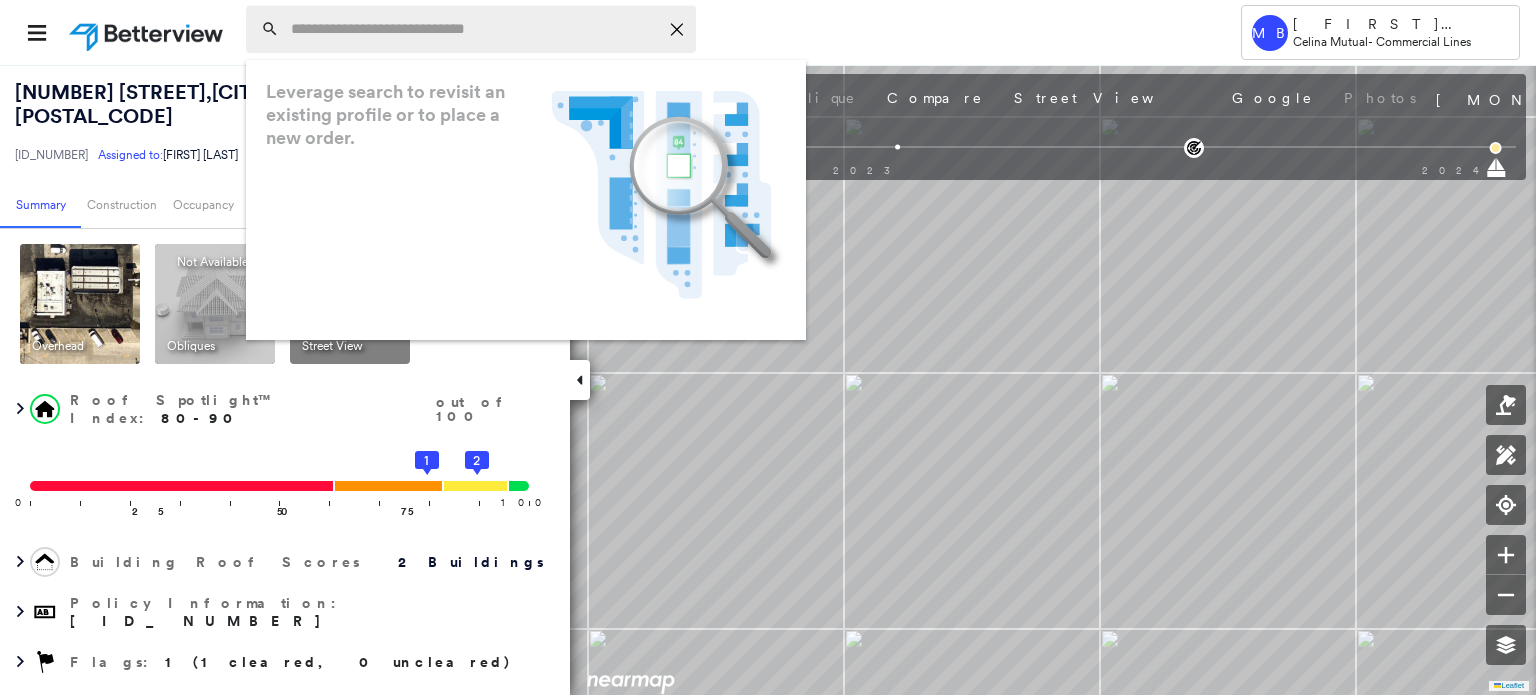 paste on "*********" 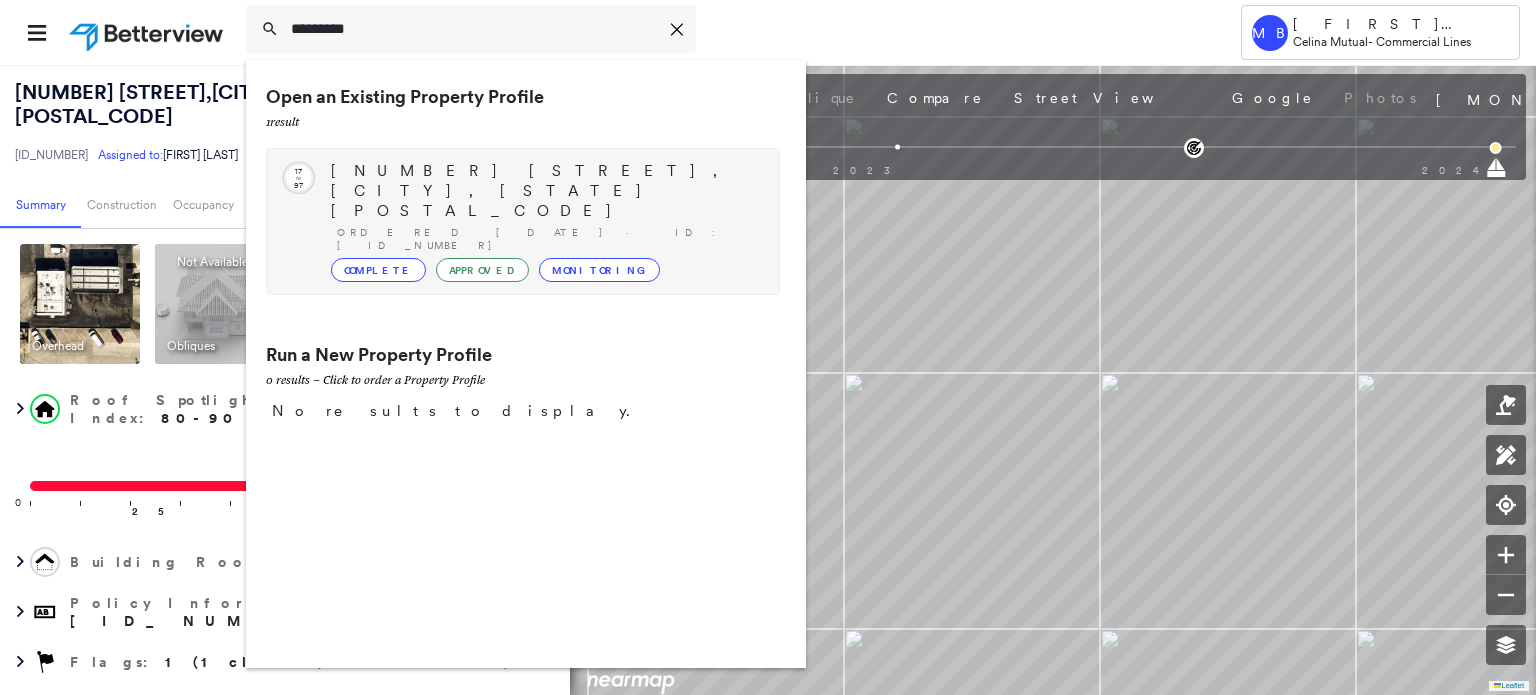 type on "*********" 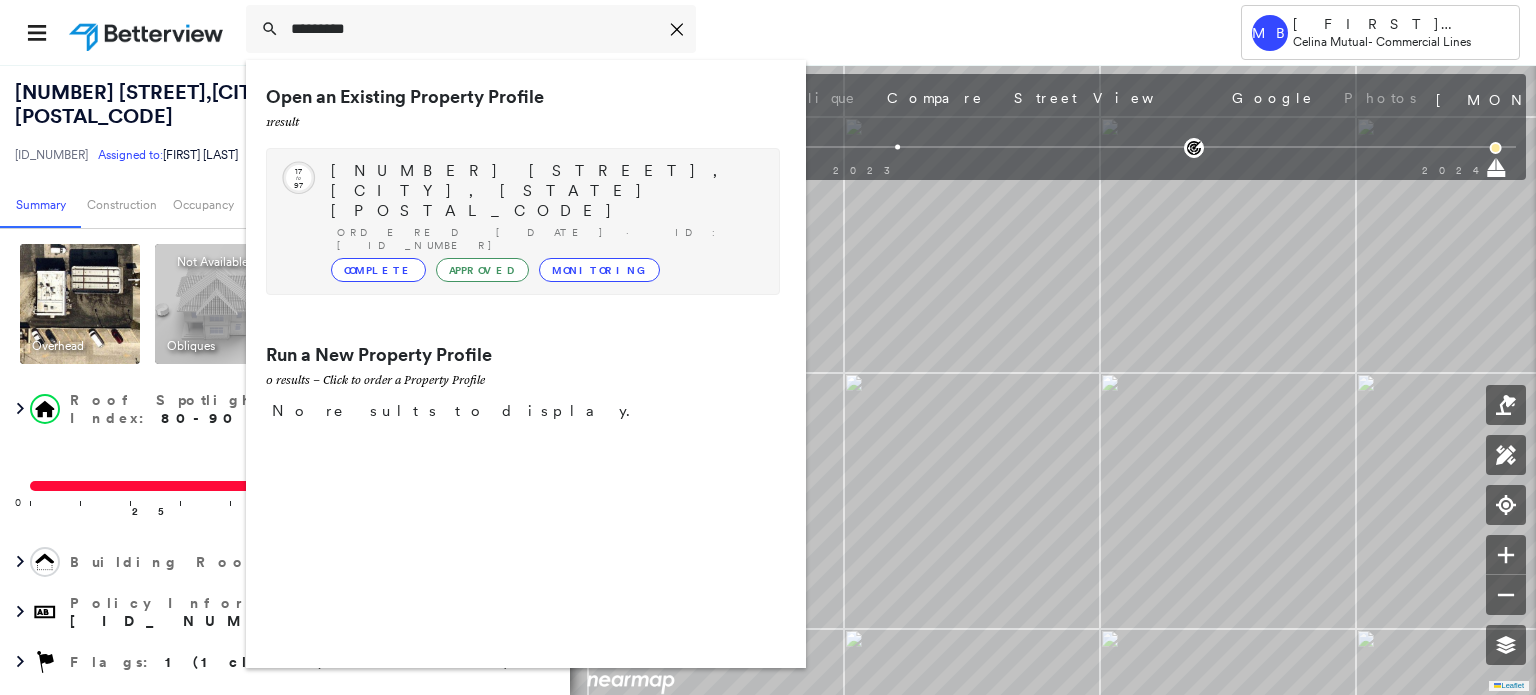 click on "1051 RALSTON AVE, DEFIANCE, OH 43512" at bounding box center (545, 191) 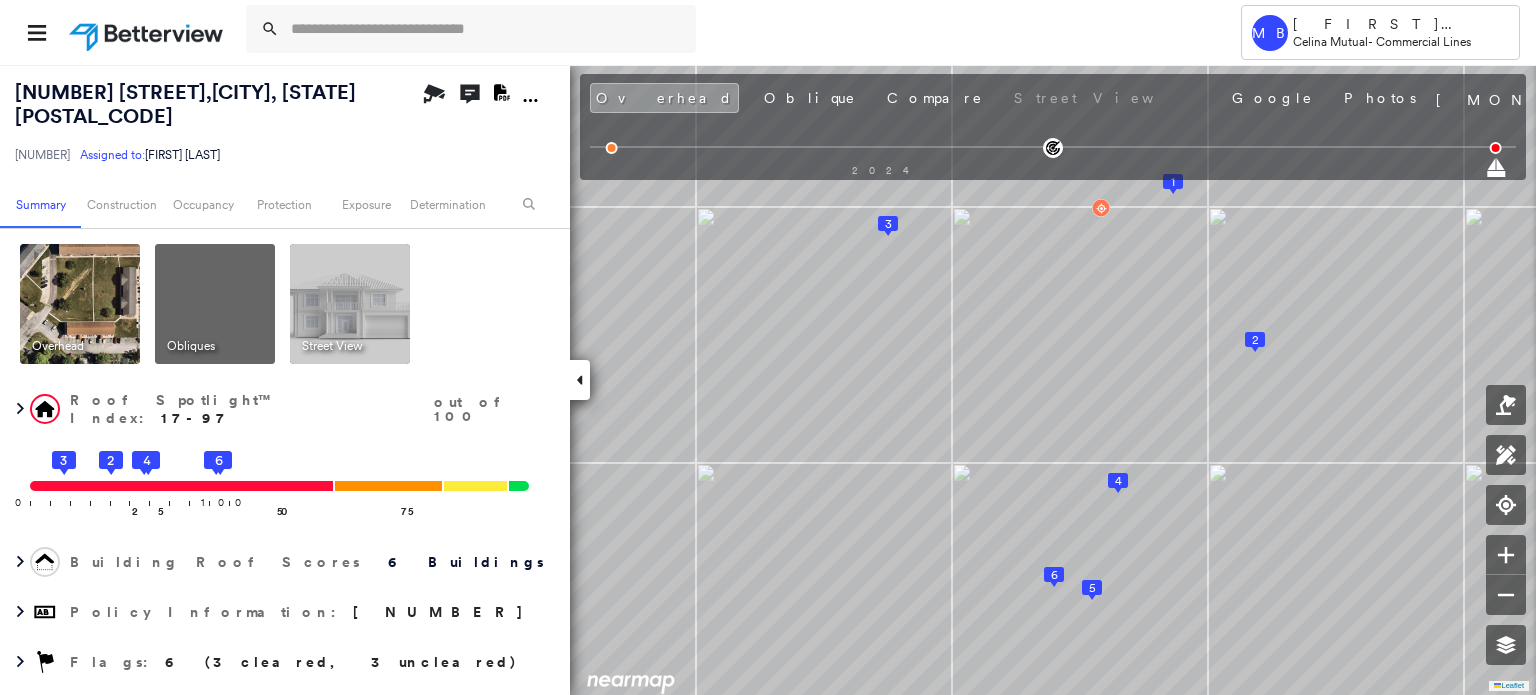 scroll, scrollTop: 0, scrollLeft: 0, axis: both 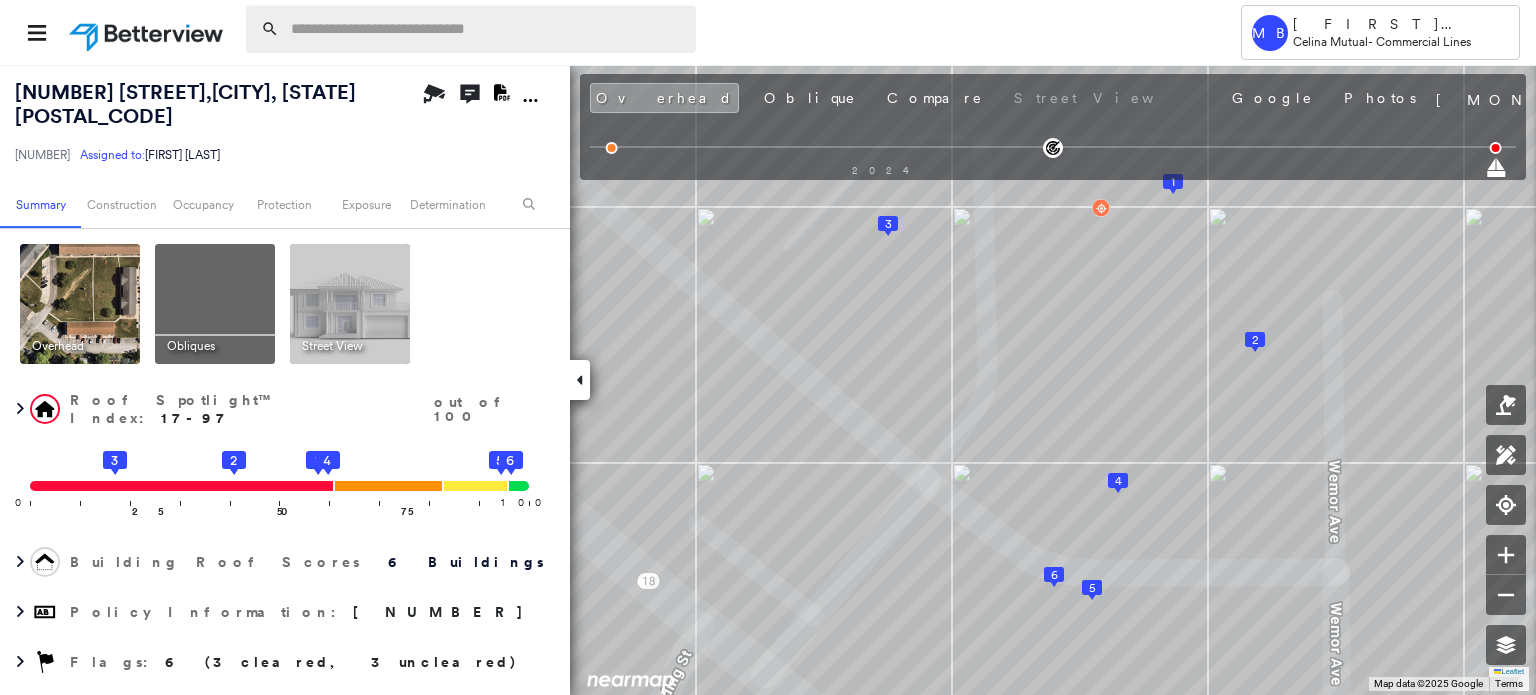 click at bounding box center [487, 29] 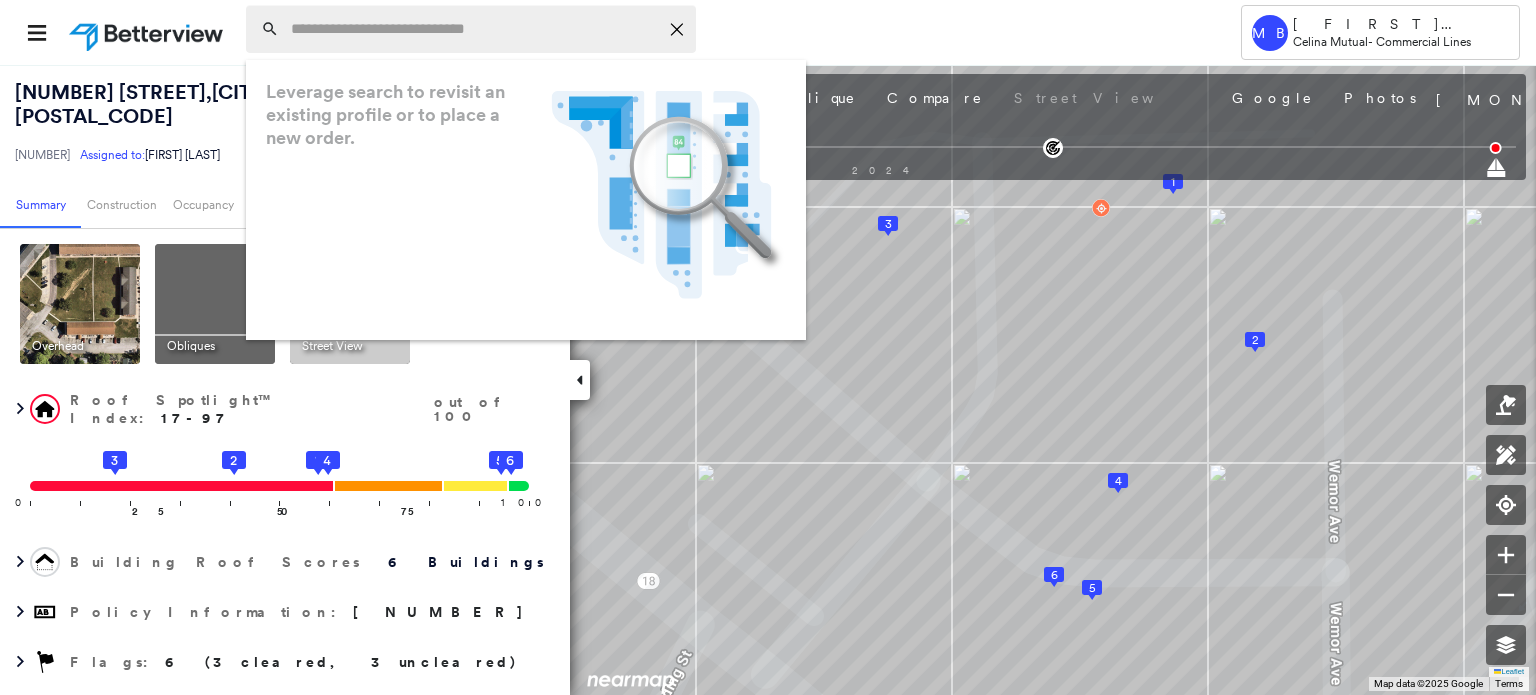 paste on "*********" 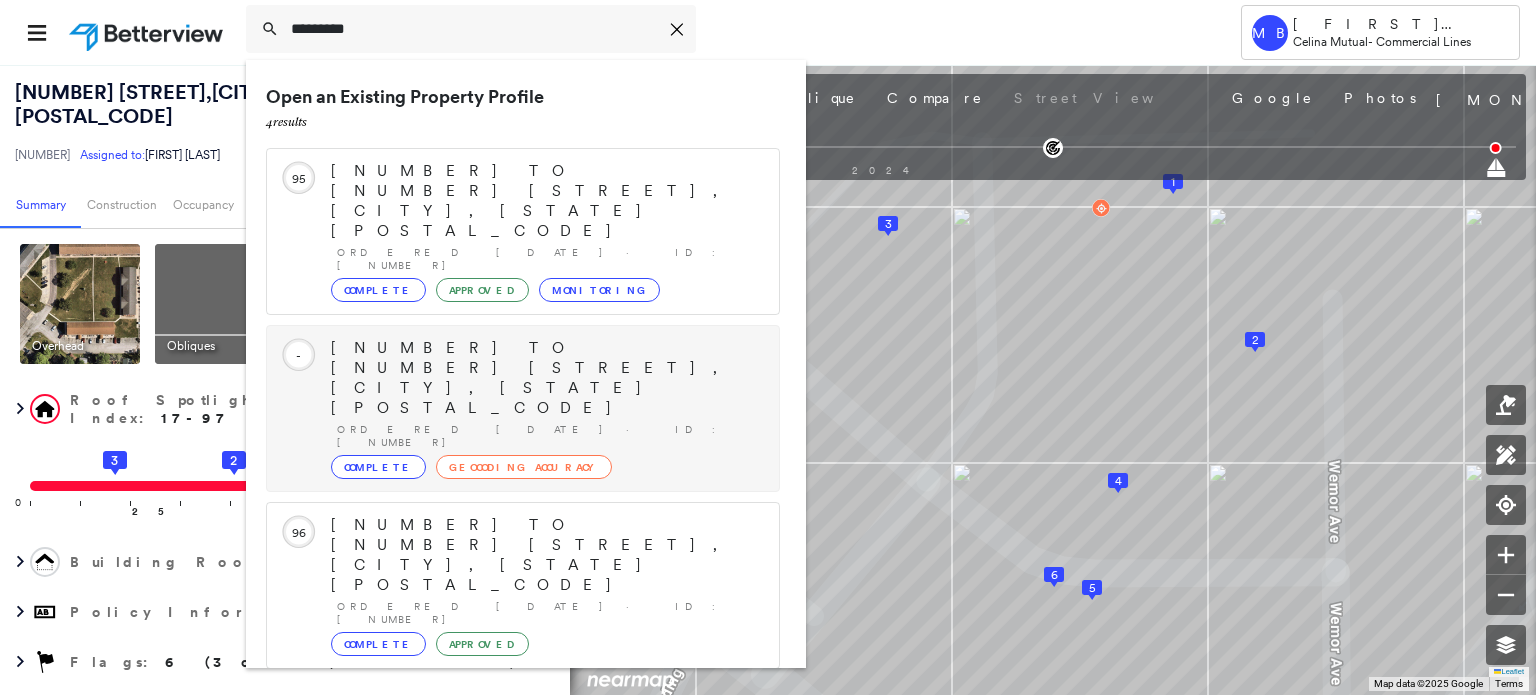 scroll, scrollTop: 28, scrollLeft: 0, axis: vertical 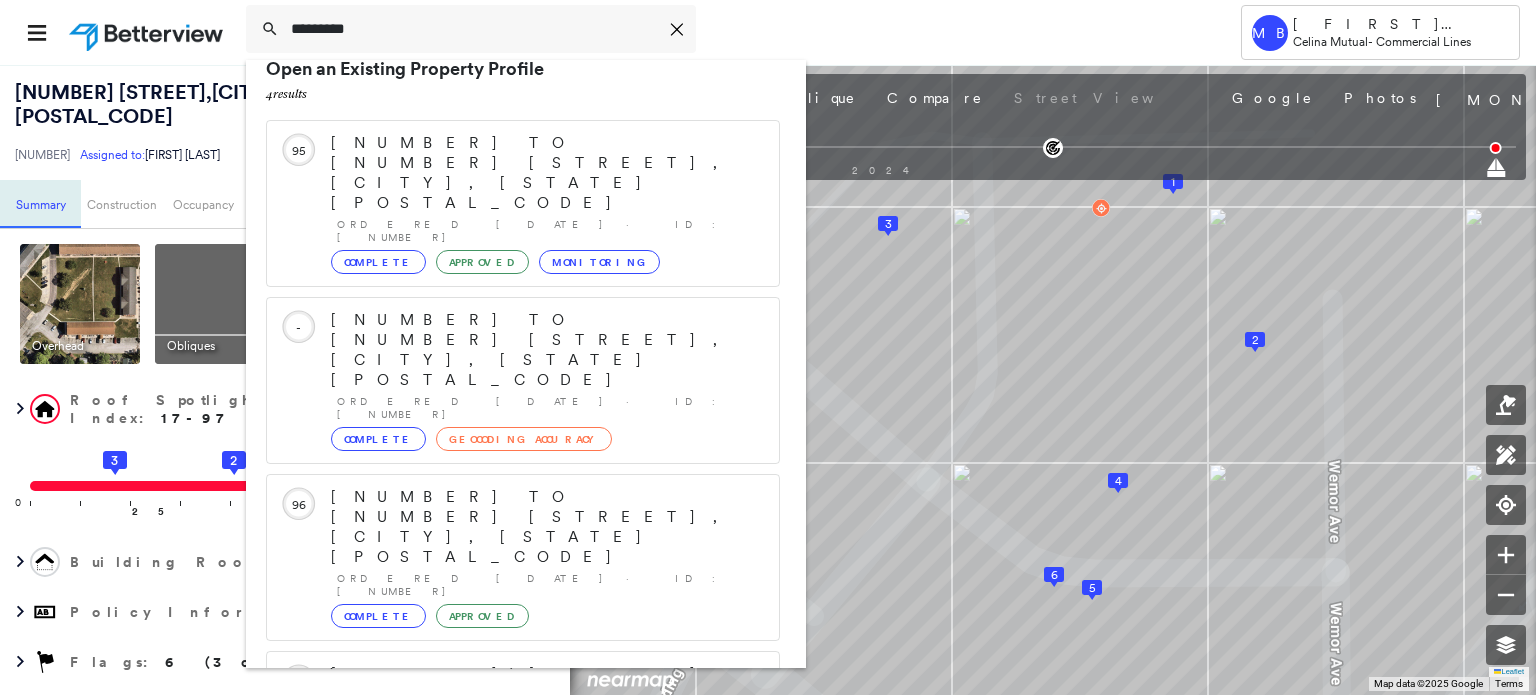 type on "*********" 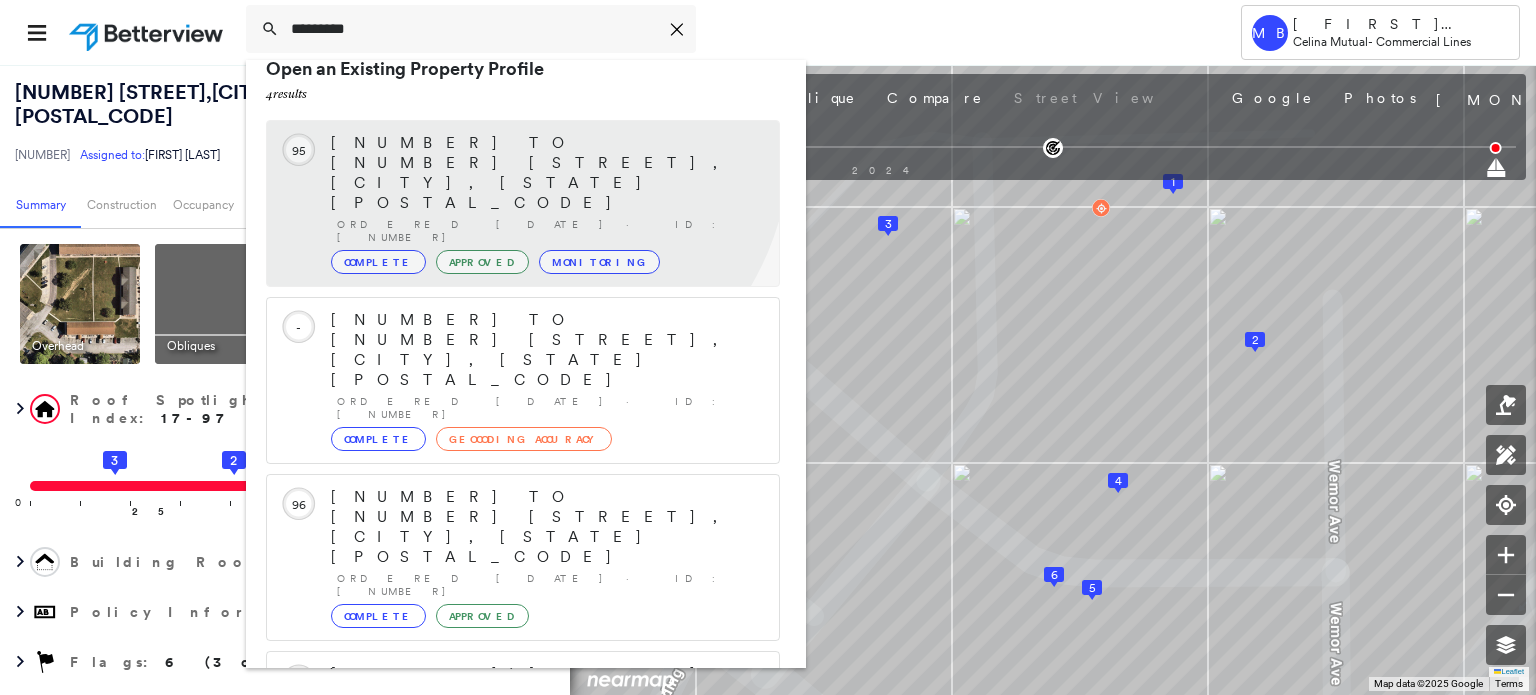 click on "[NUMBER] TO [NUMBER] [STREET], [CITY], [STATE] [POSTAL_CODE]" at bounding box center (545, 173) 